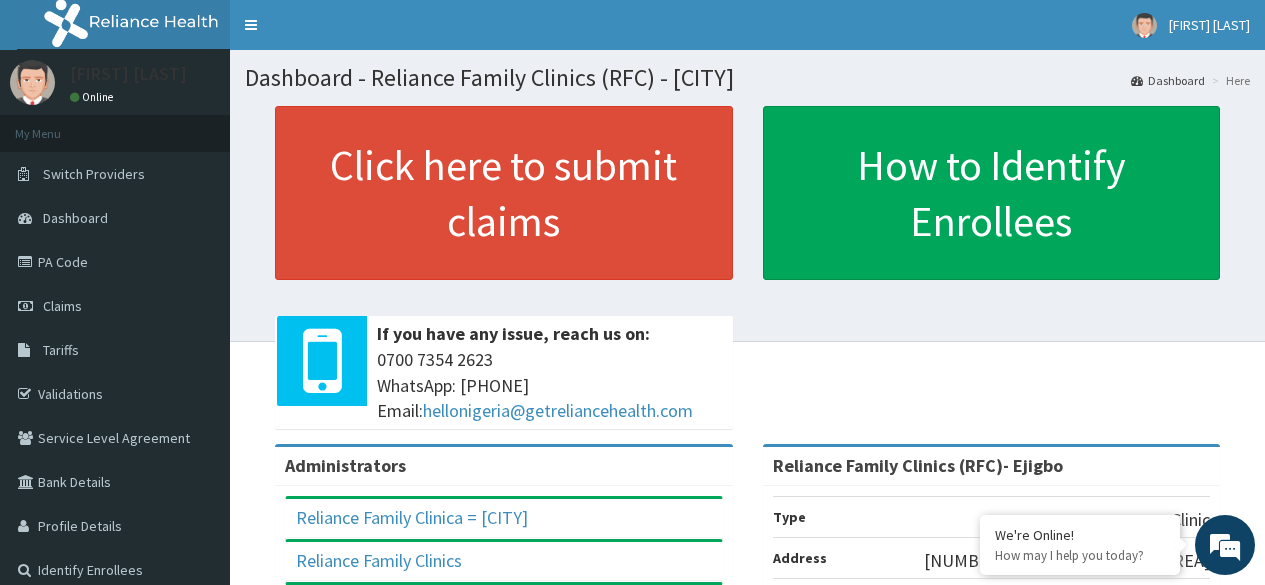 scroll, scrollTop: 0, scrollLeft: 0, axis: both 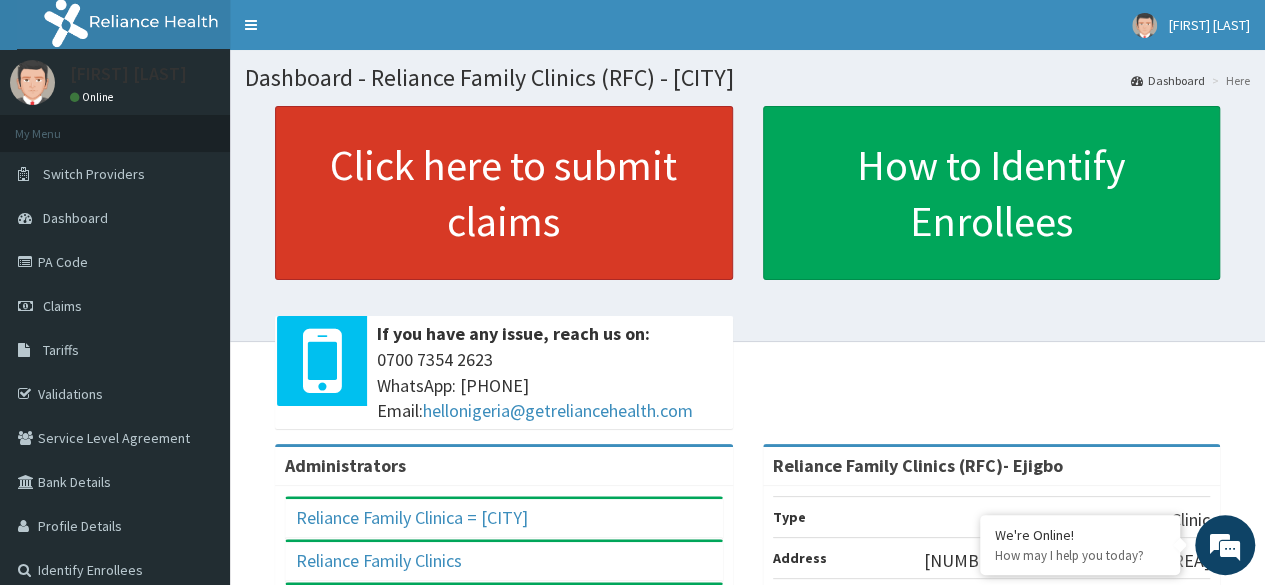 click on "Click here to submit claims" at bounding box center (504, 193) 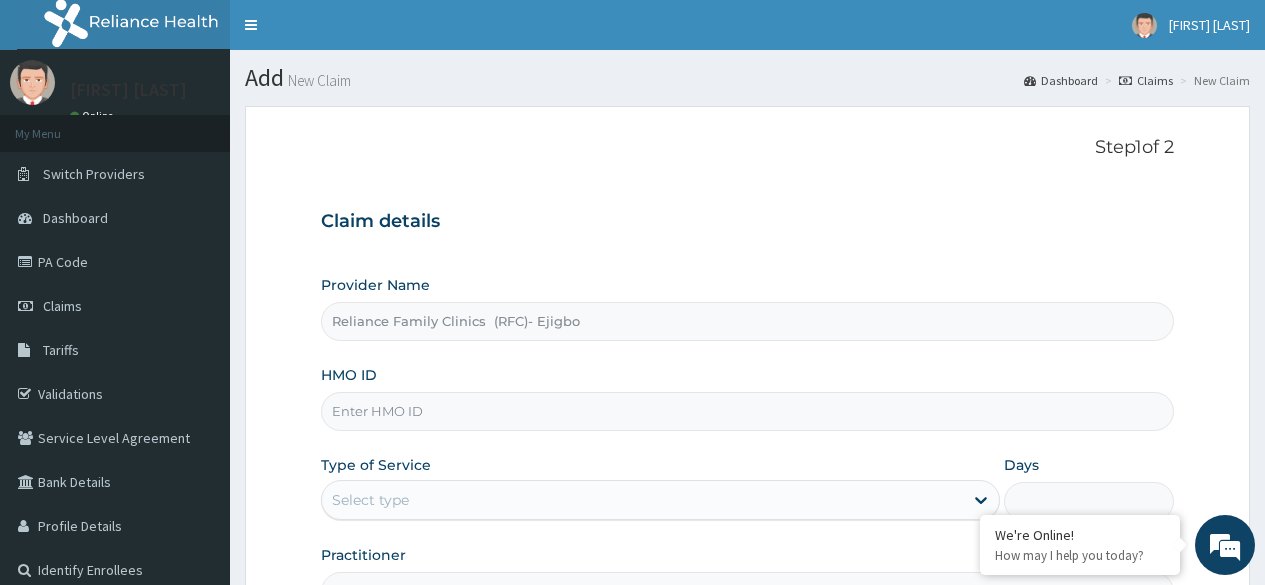 scroll, scrollTop: 0, scrollLeft: 0, axis: both 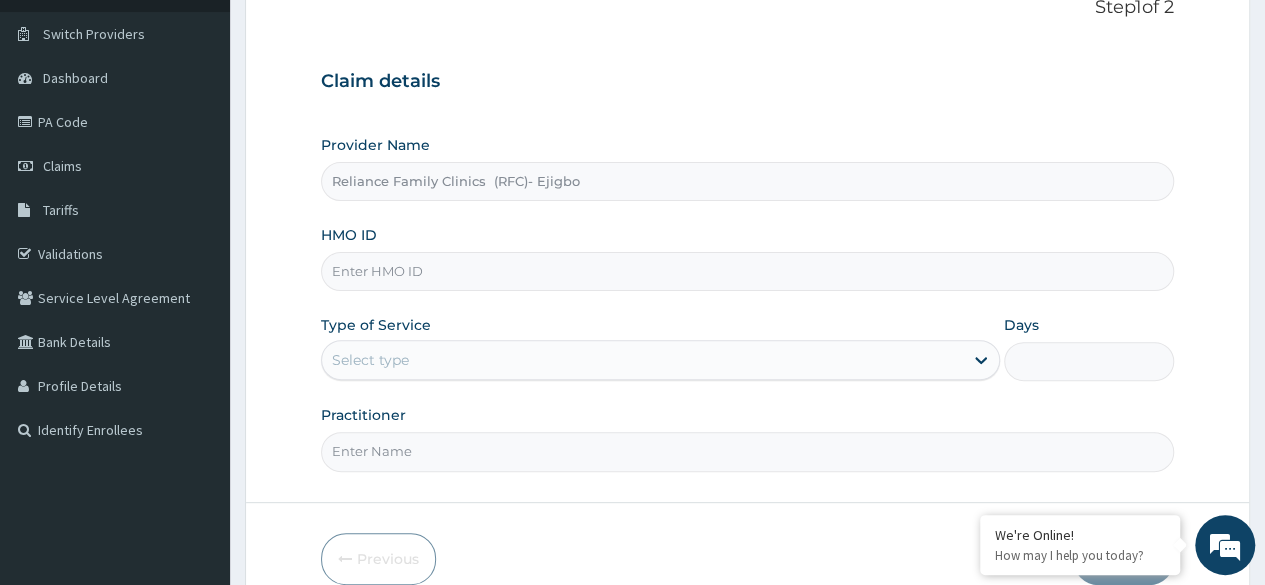 click on "HMO ID" at bounding box center (747, 271) 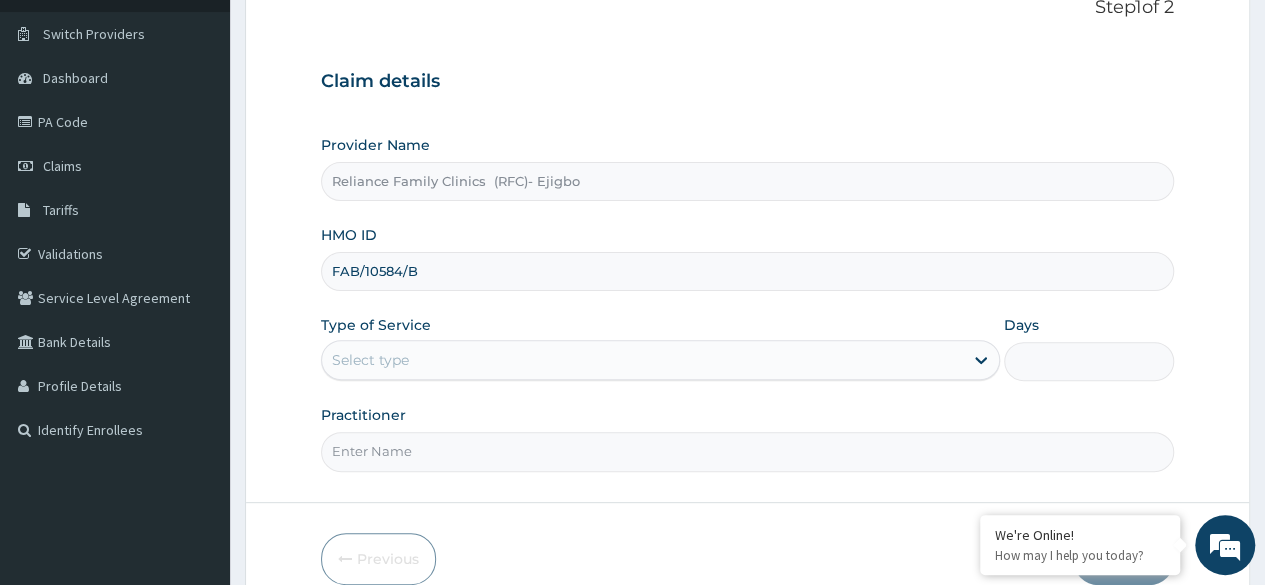 click on "FAB/10584/B" at bounding box center [747, 271] 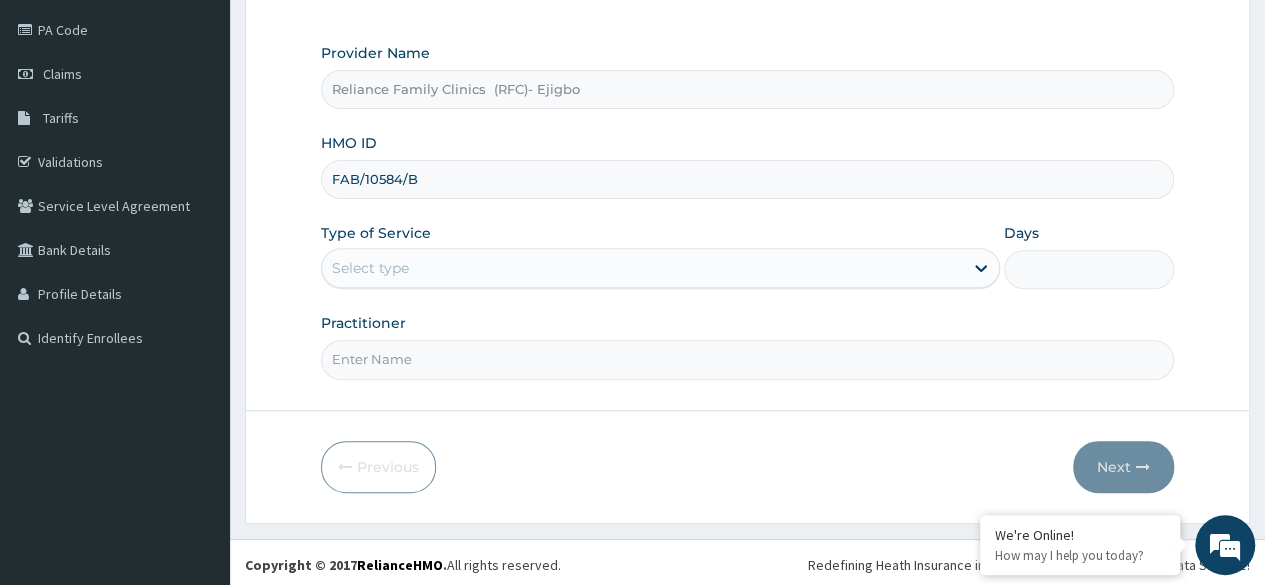 type on "FAB/10584/B" 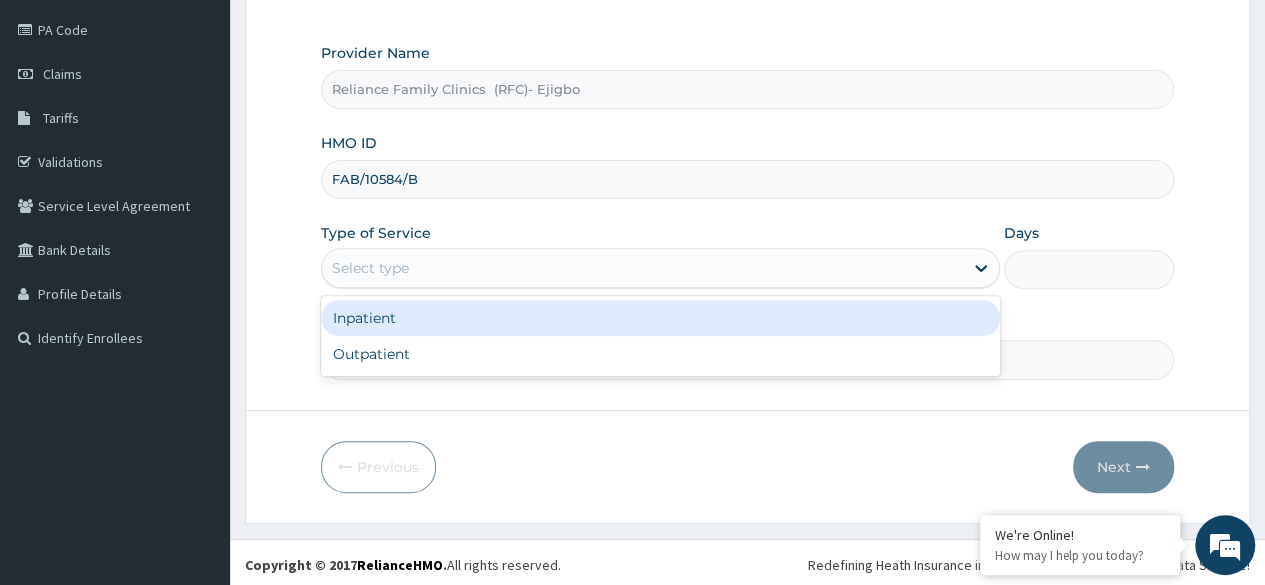 click on "Select type" at bounding box center [642, 268] 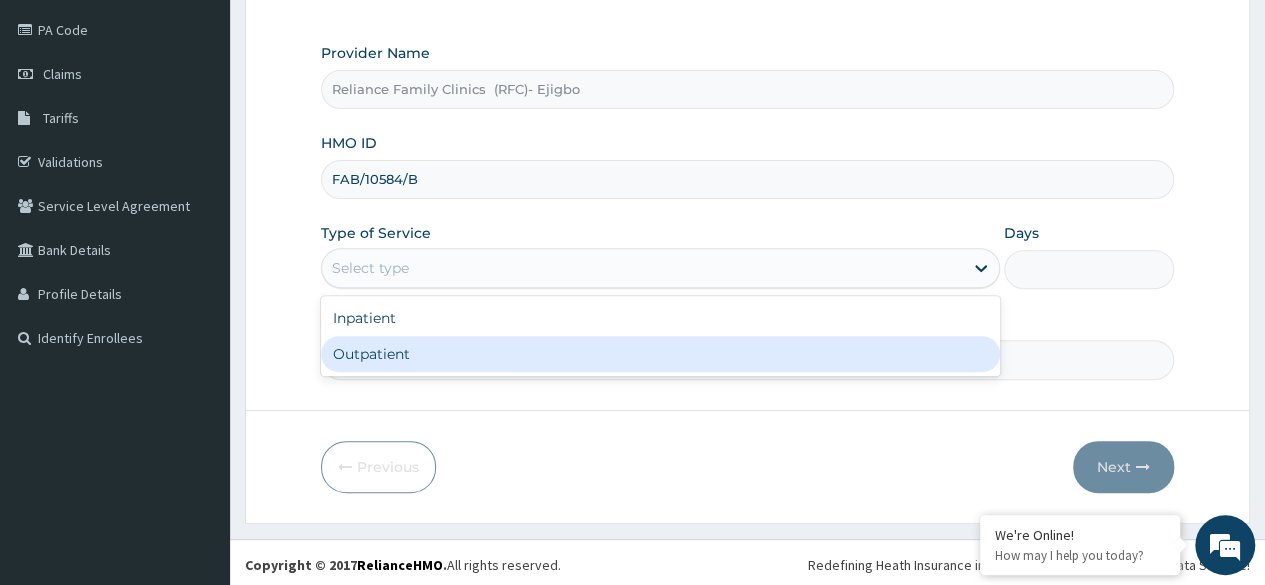 click on "Outpatient" at bounding box center (660, 354) 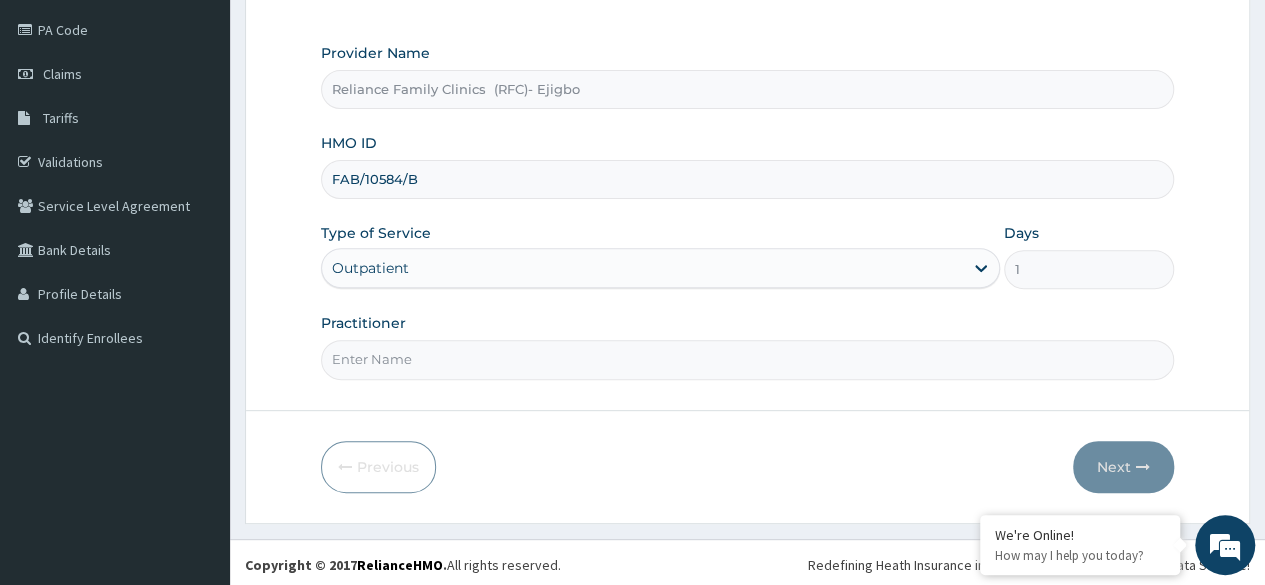 click on "Practitioner" at bounding box center [747, 359] 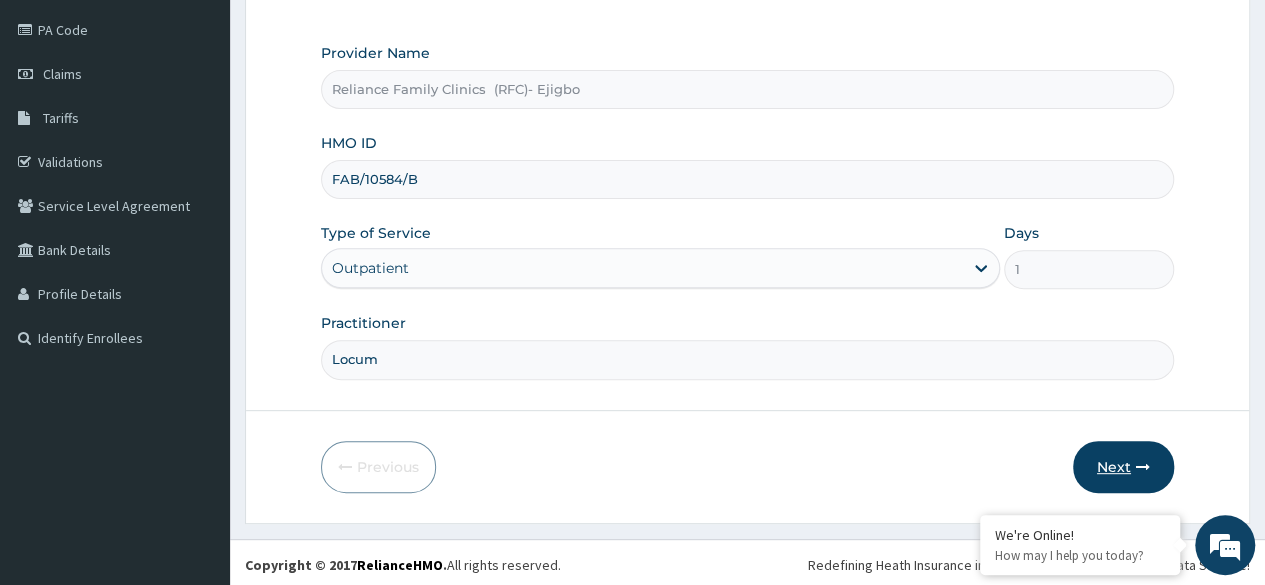type on "Locum" 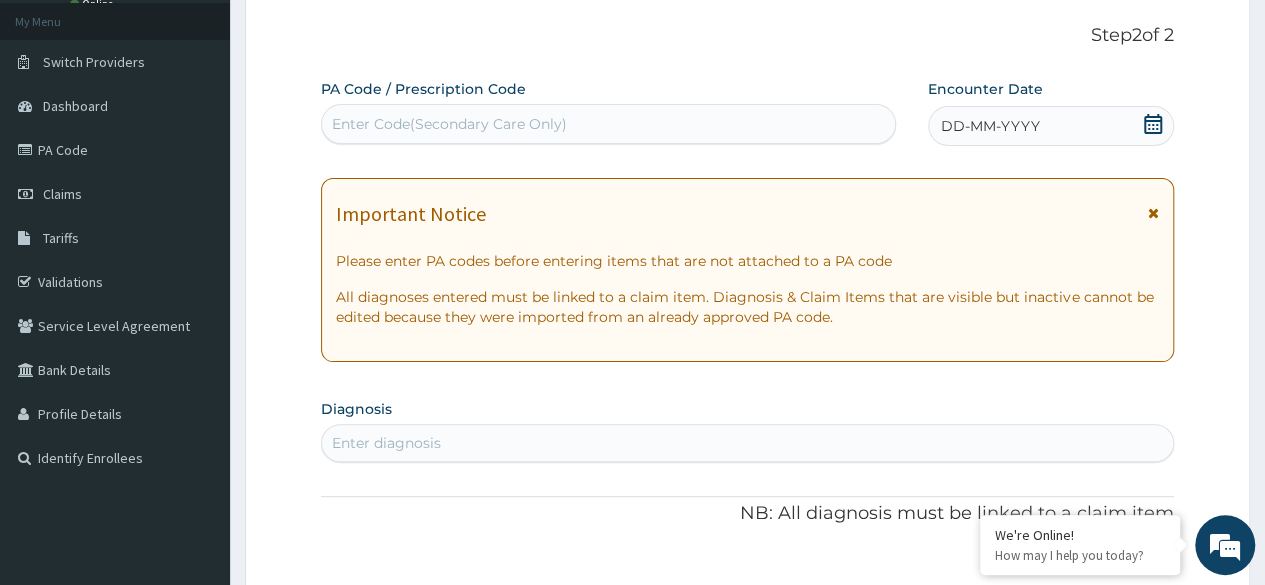 scroll, scrollTop: 108, scrollLeft: 0, axis: vertical 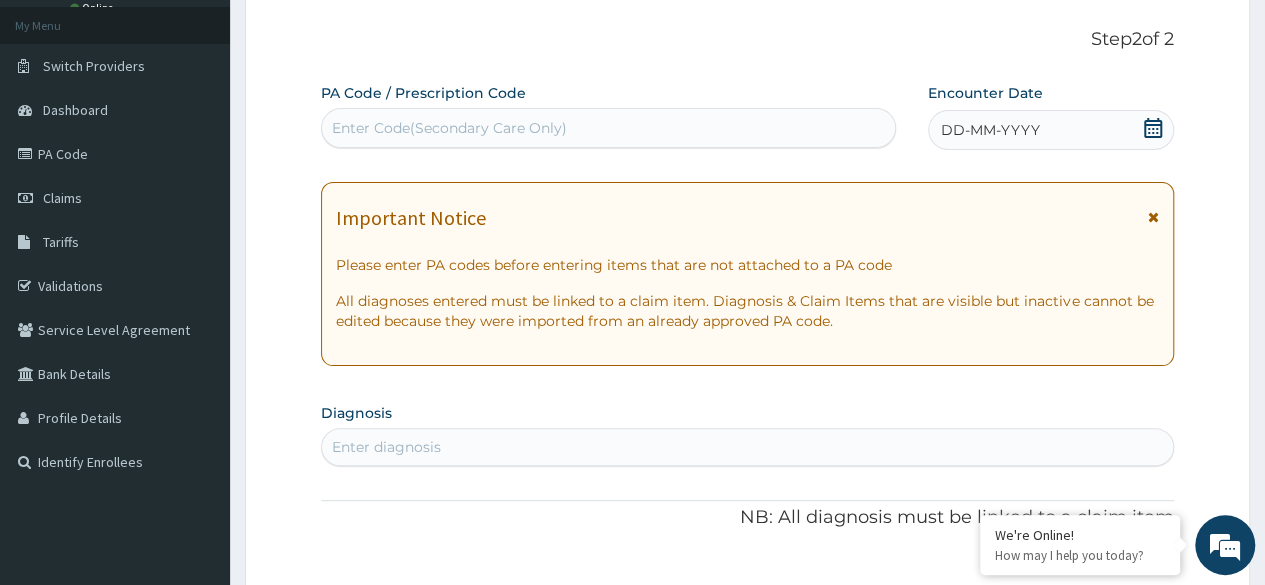 click on "DD-MM-YYYY" at bounding box center [1051, 130] 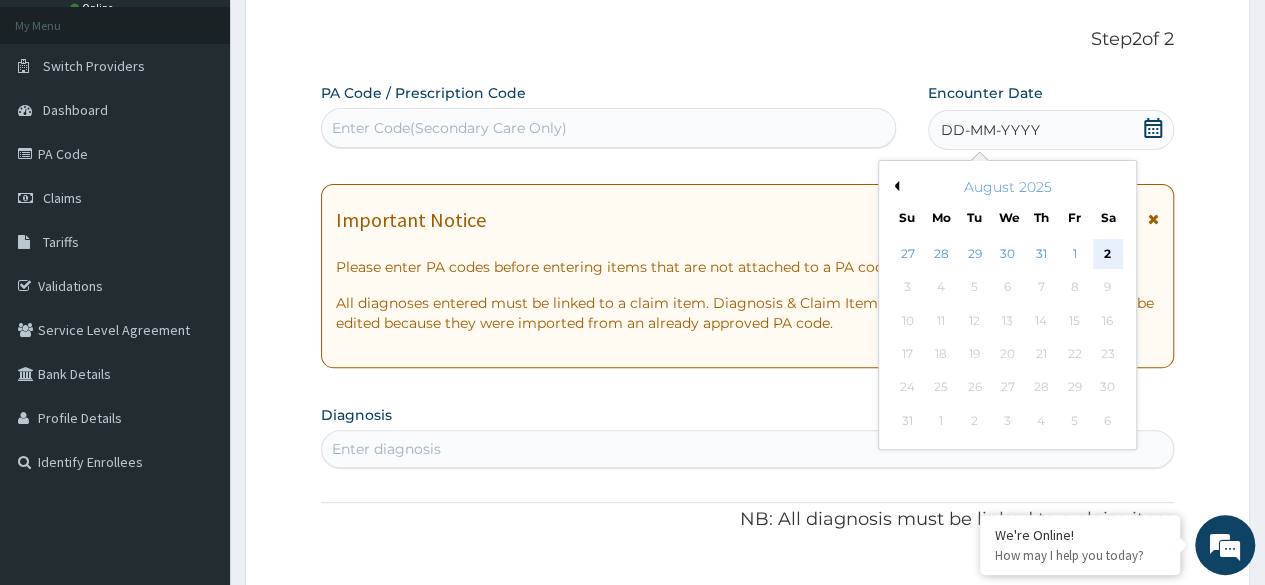 click on "2" at bounding box center (1107, 254) 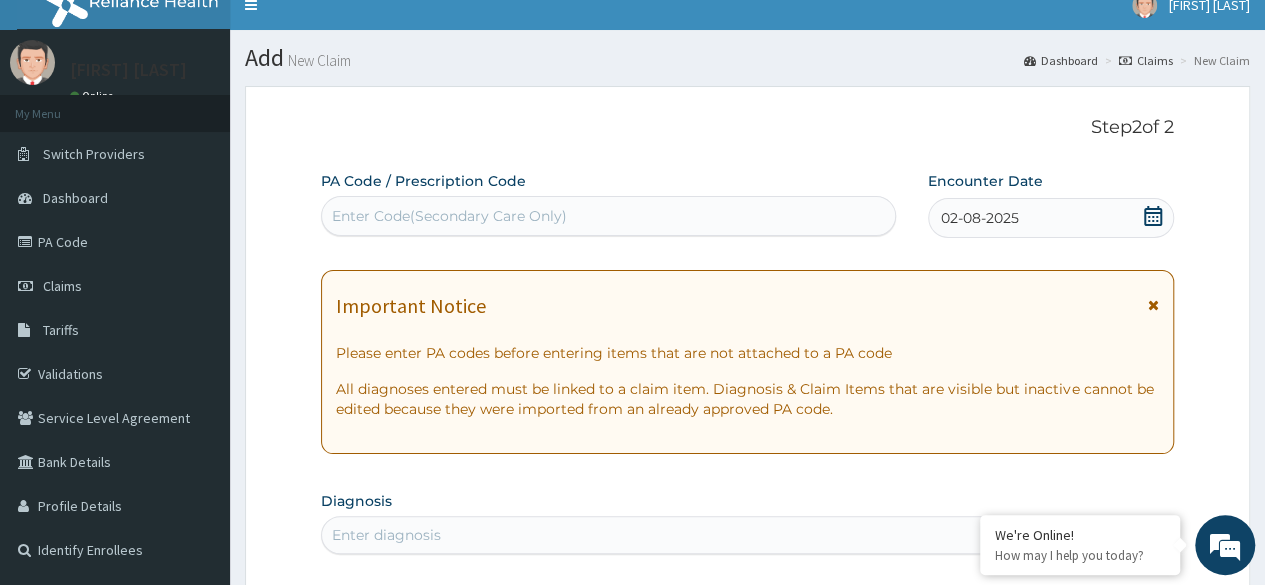 scroll, scrollTop: 4, scrollLeft: 0, axis: vertical 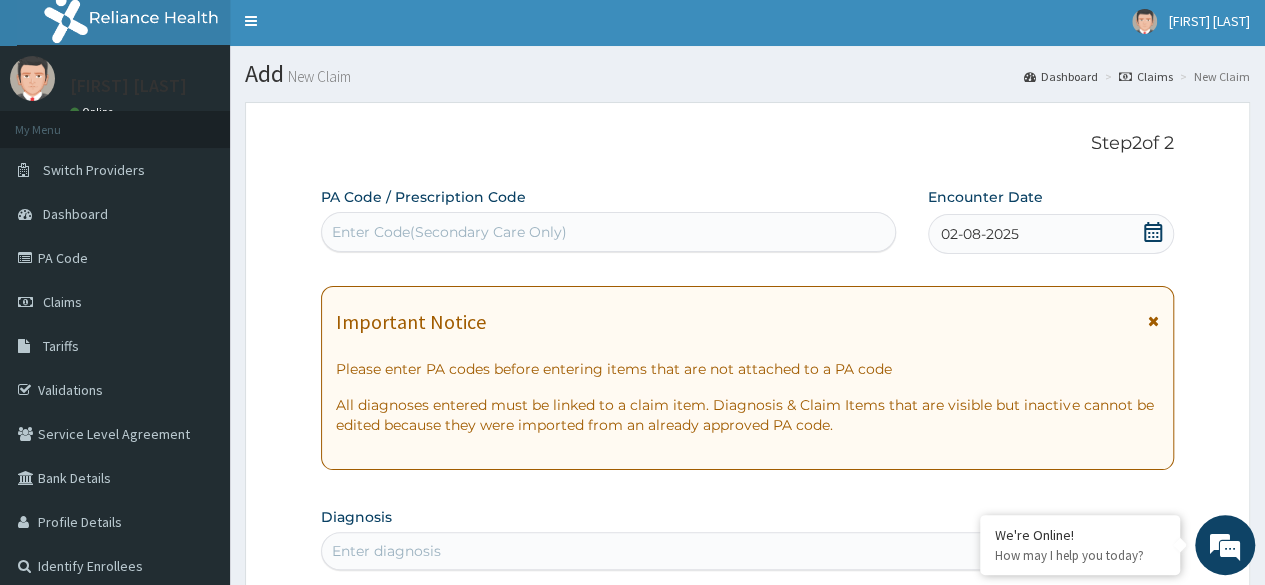 click 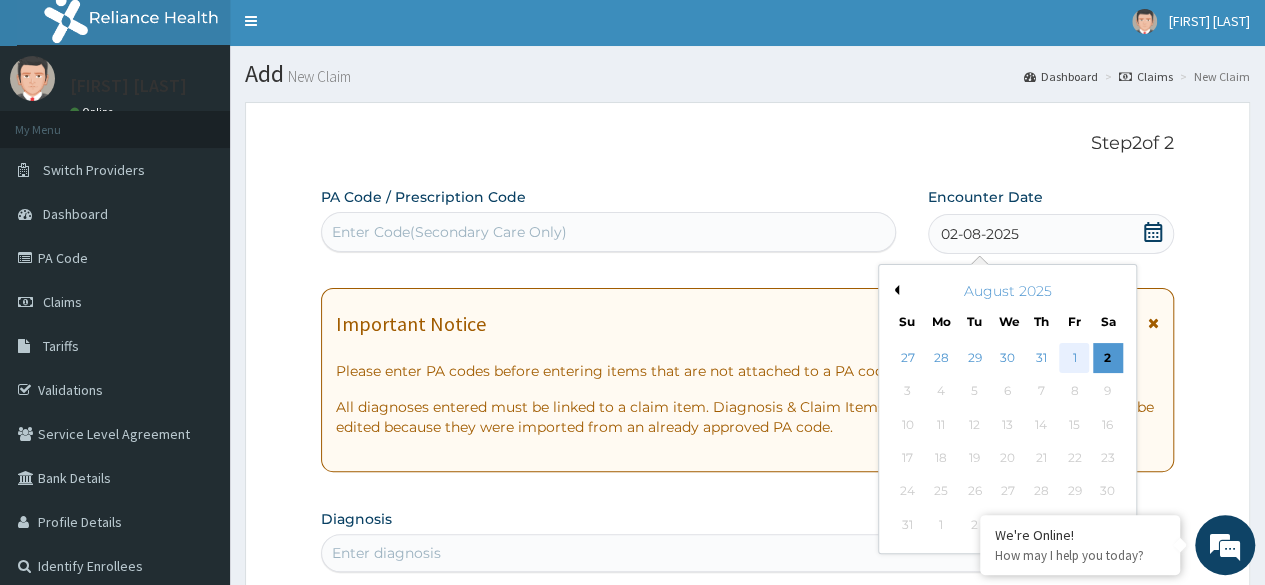click on "1" at bounding box center [1074, 358] 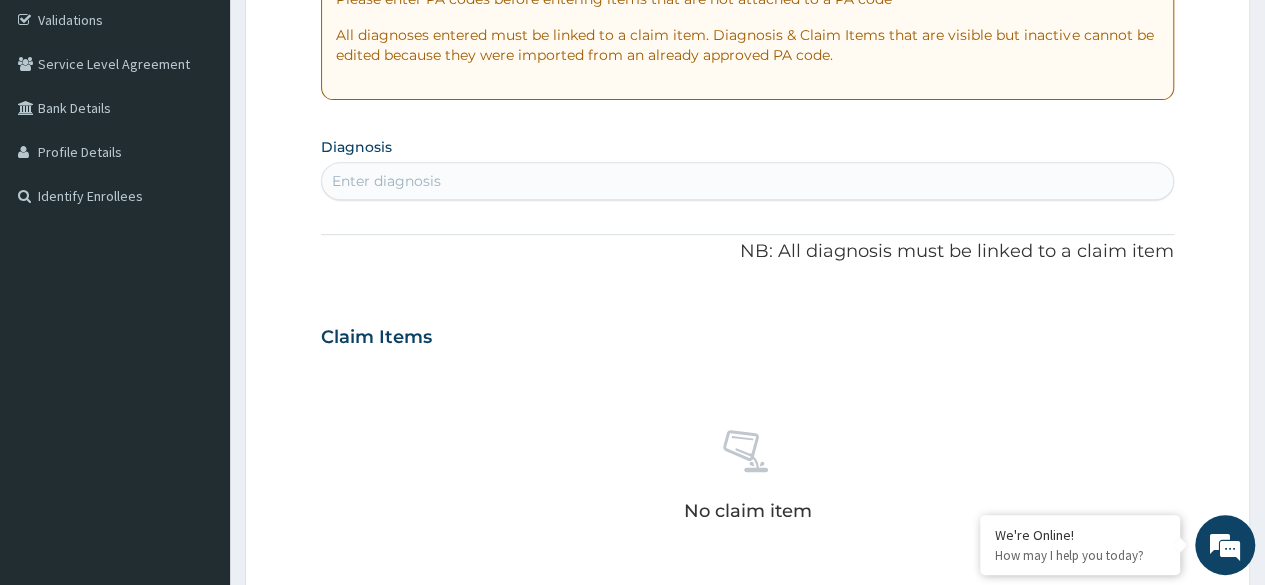 scroll, scrollTop: 382, scrollLeft: 0, axis: vertical 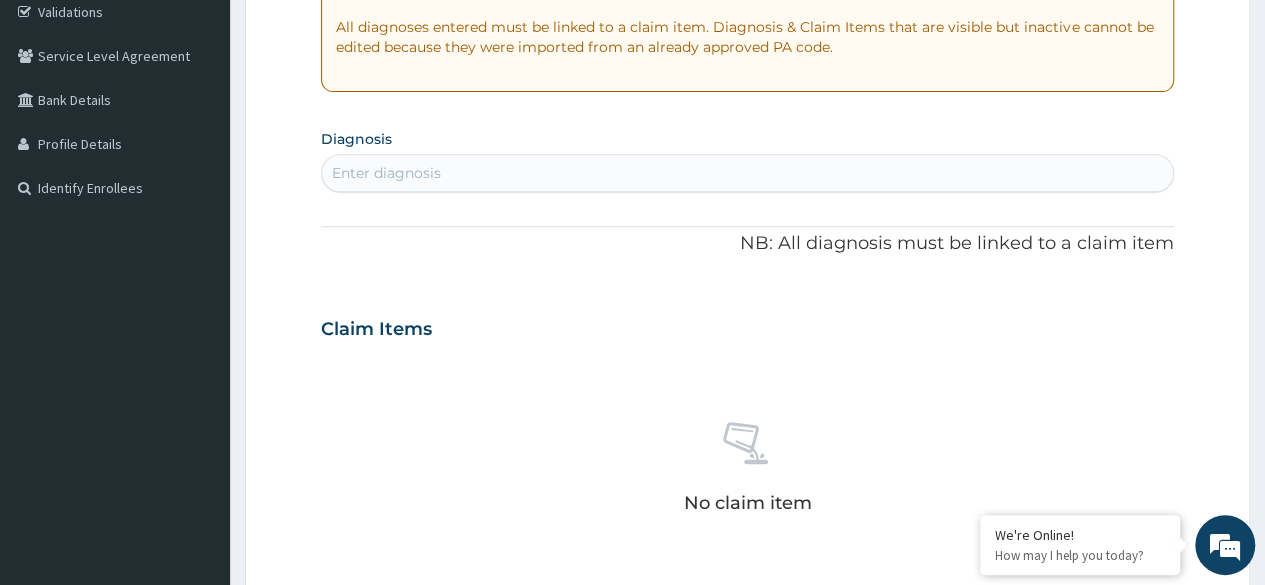 click on "Enter diagnosis" at bounding box center (747, 173) 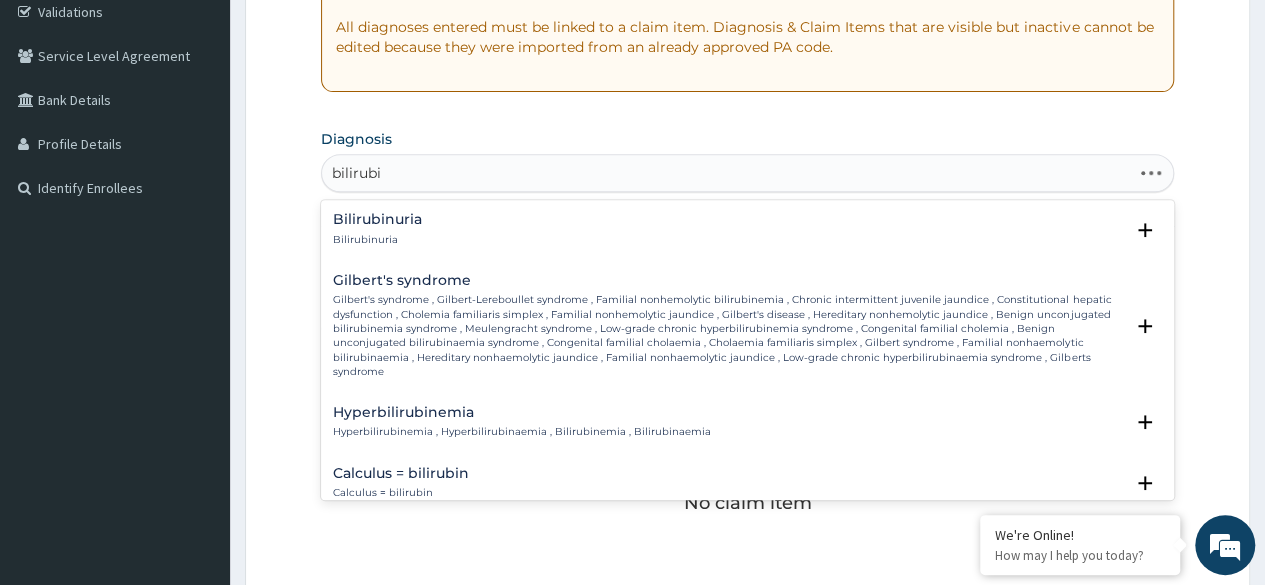type on "bilirubin" 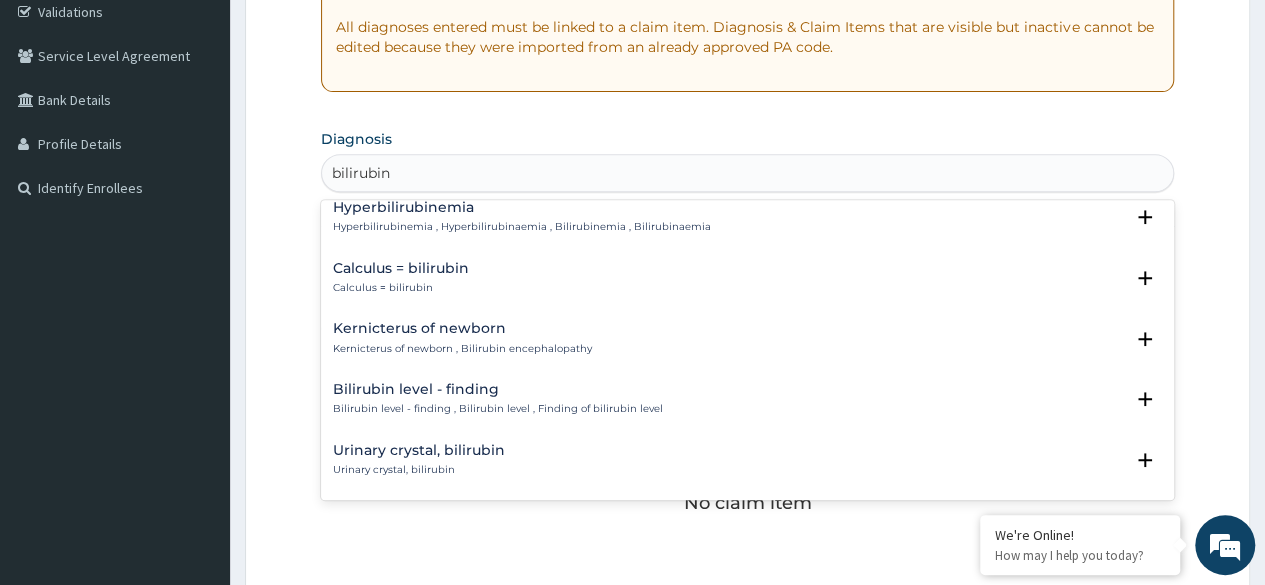 scroll, scrollTop: 203, scrollLeft: 0, axis: vertical 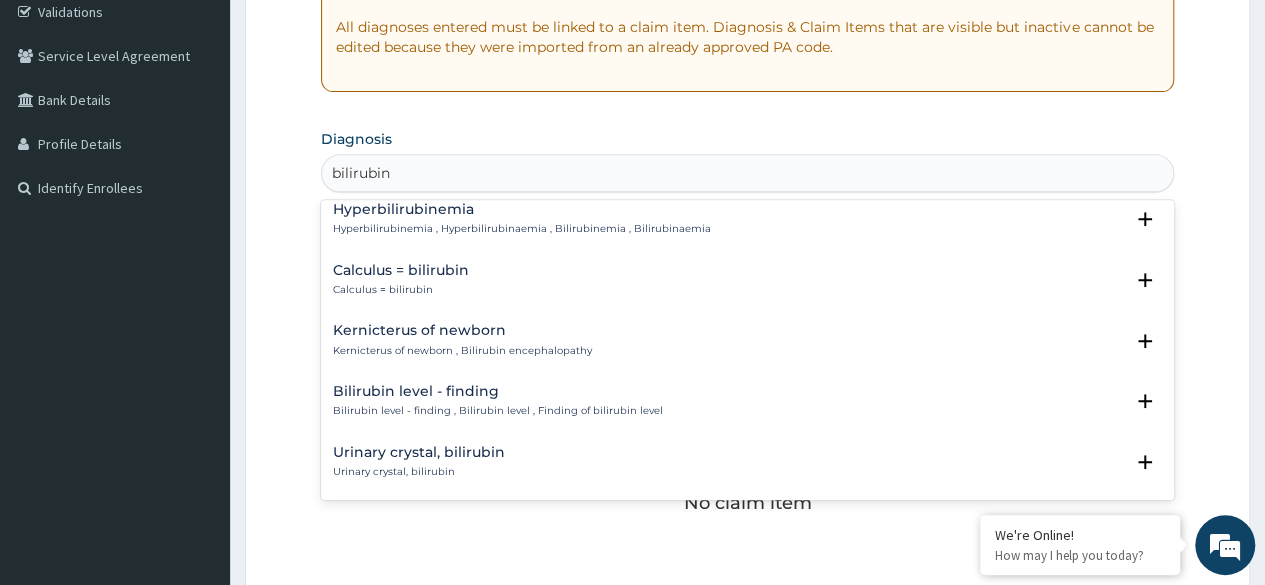 click on "Bilirubin level - finding" at bounding box center [498, 391] 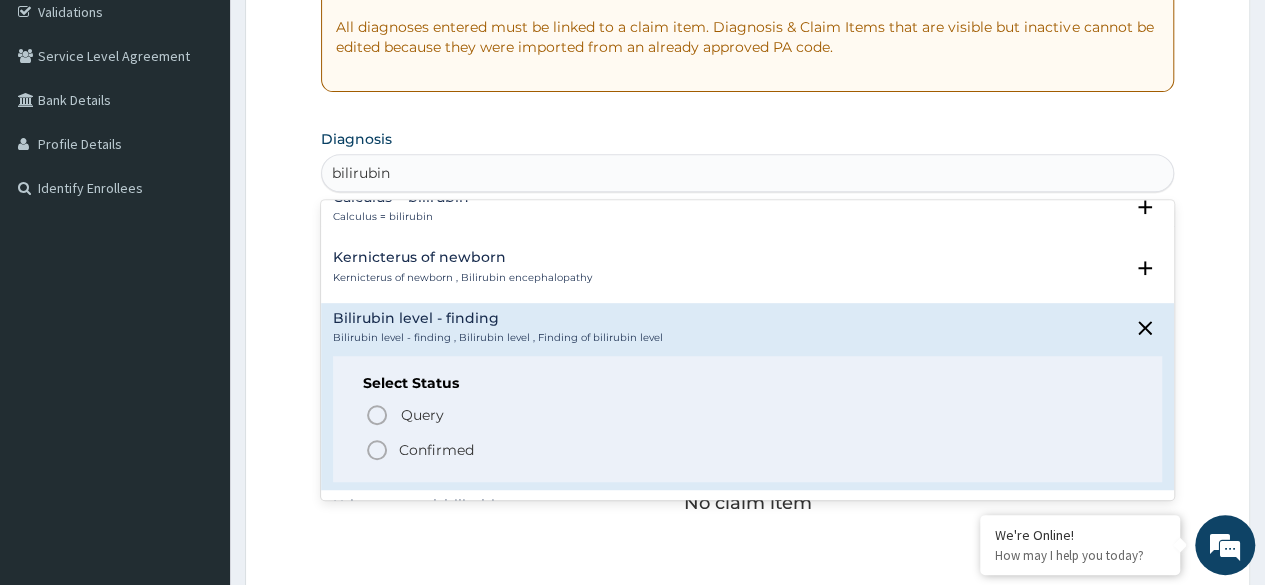 scroll, scrollTop: 279, scrollLeft: 0, axis: vertical 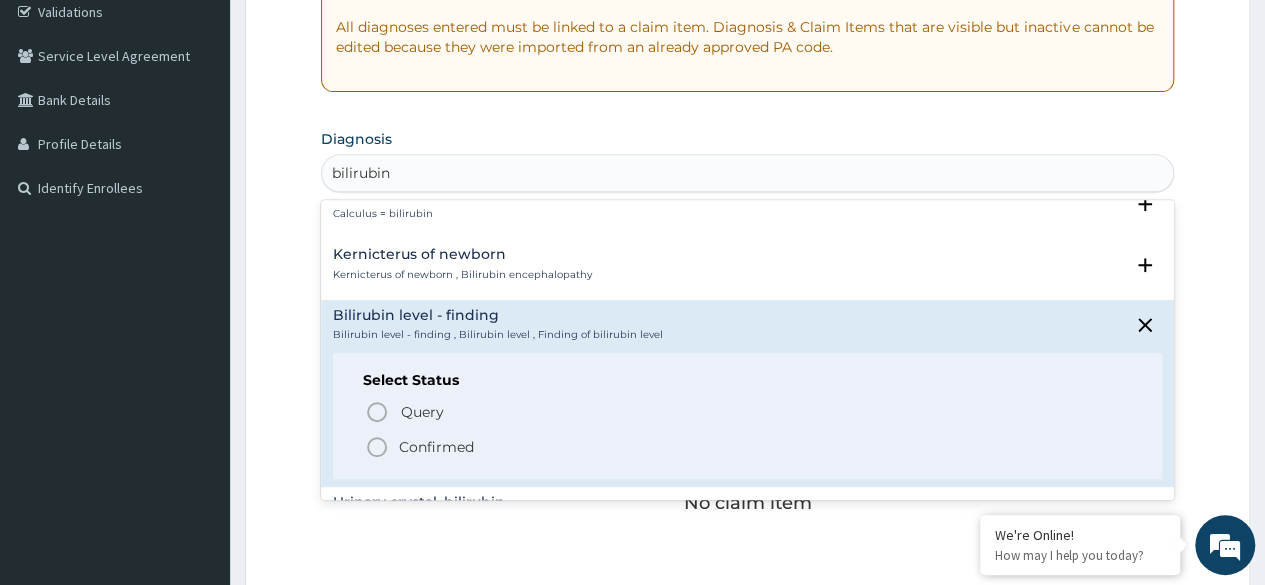 click on "Confirmed" at bounding box center [436, 447] 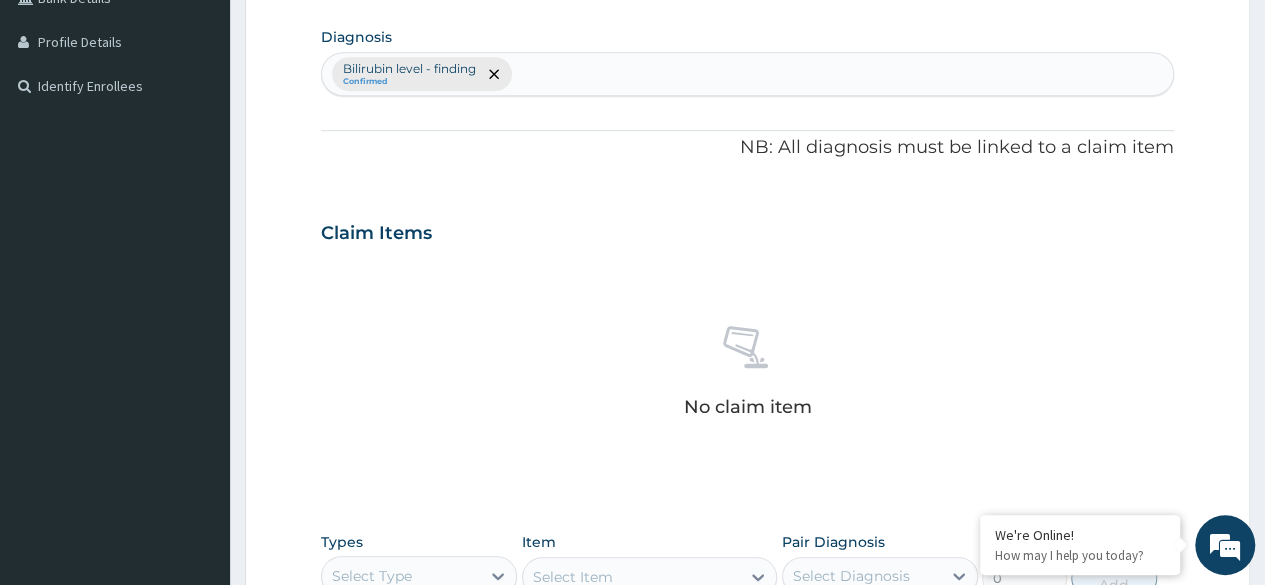 scroll, scrollTop: 428, scrollLeft: 0, axis: vertical 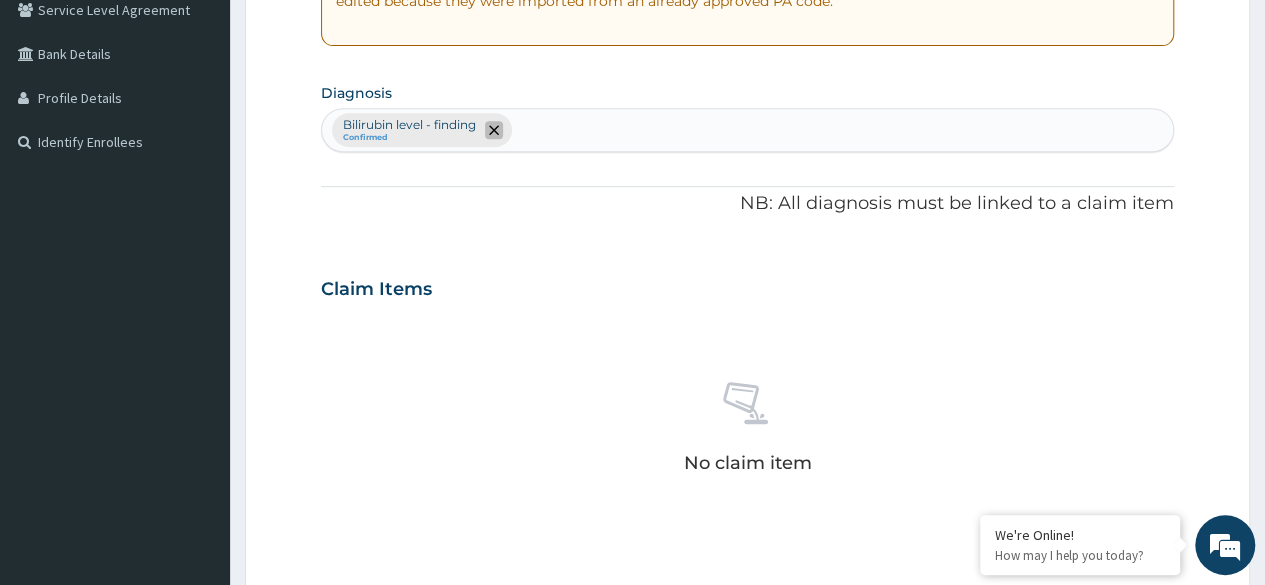 click at bounding box center (494, 130) 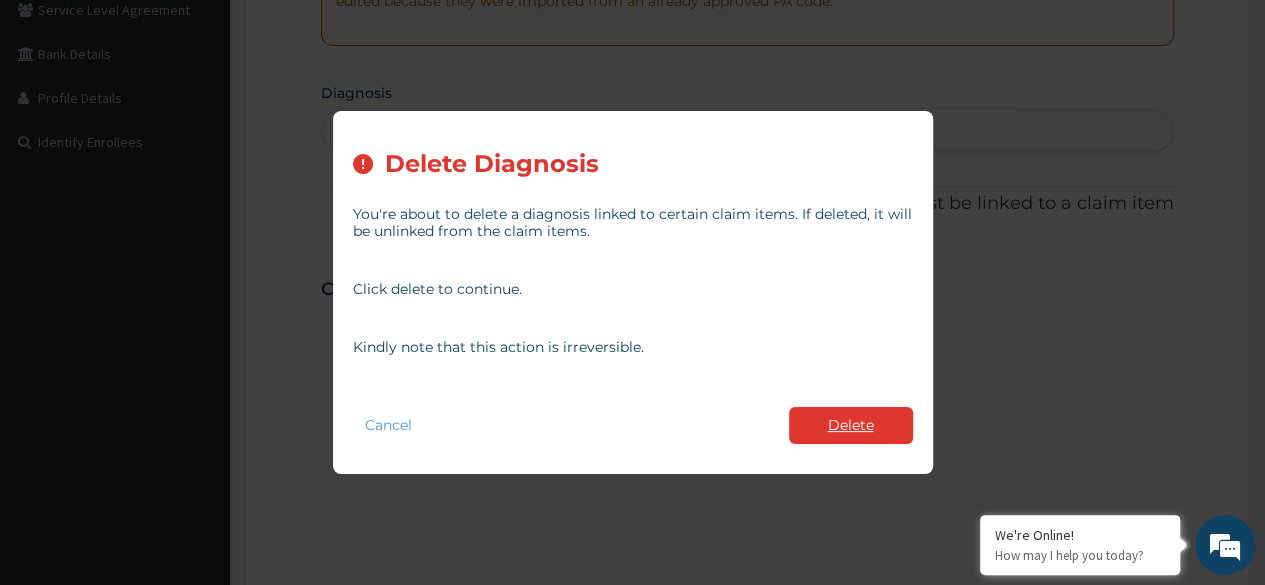 click on "Delete" at bounding box center (851, 425) 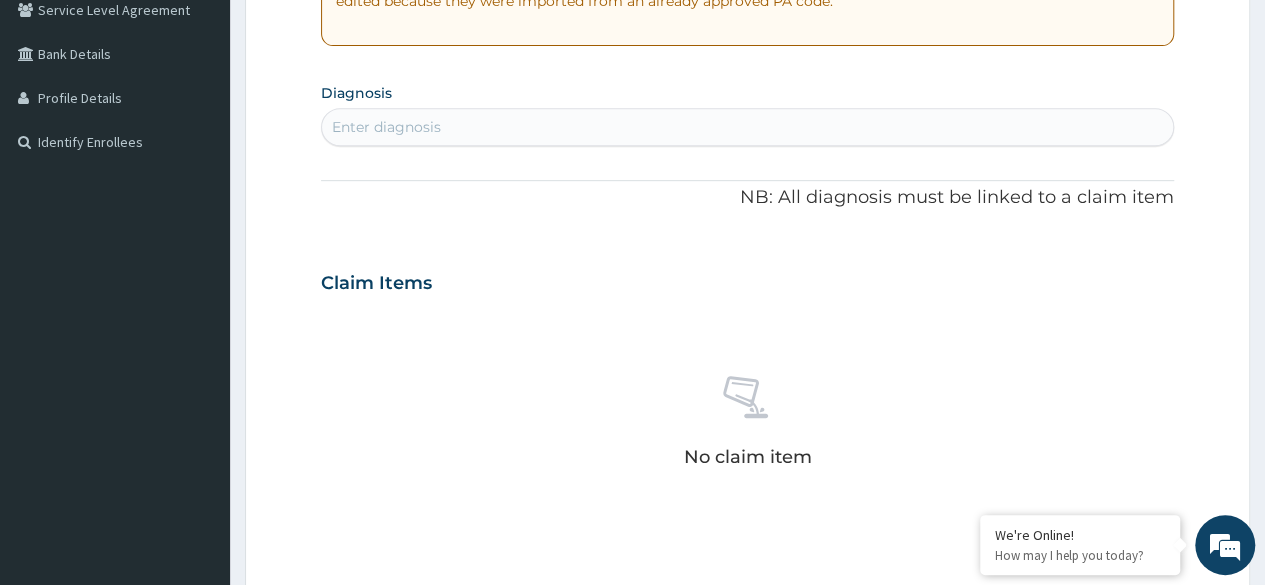 click on "Enter diagnosis" at bounding box center [747, 127] 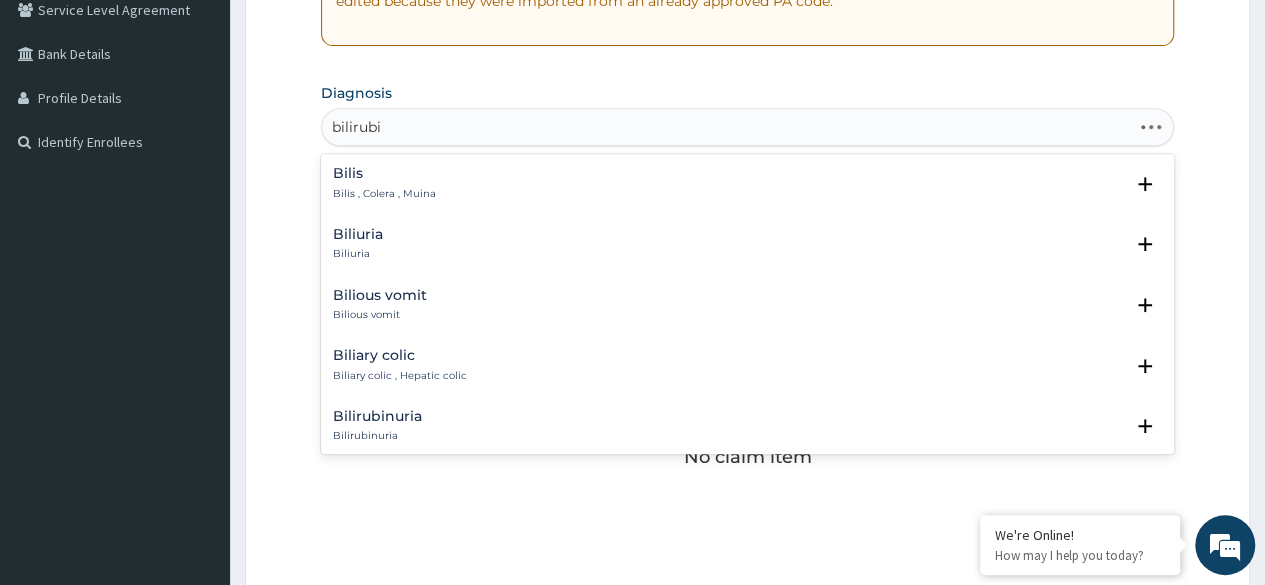 type on "bilirubin" 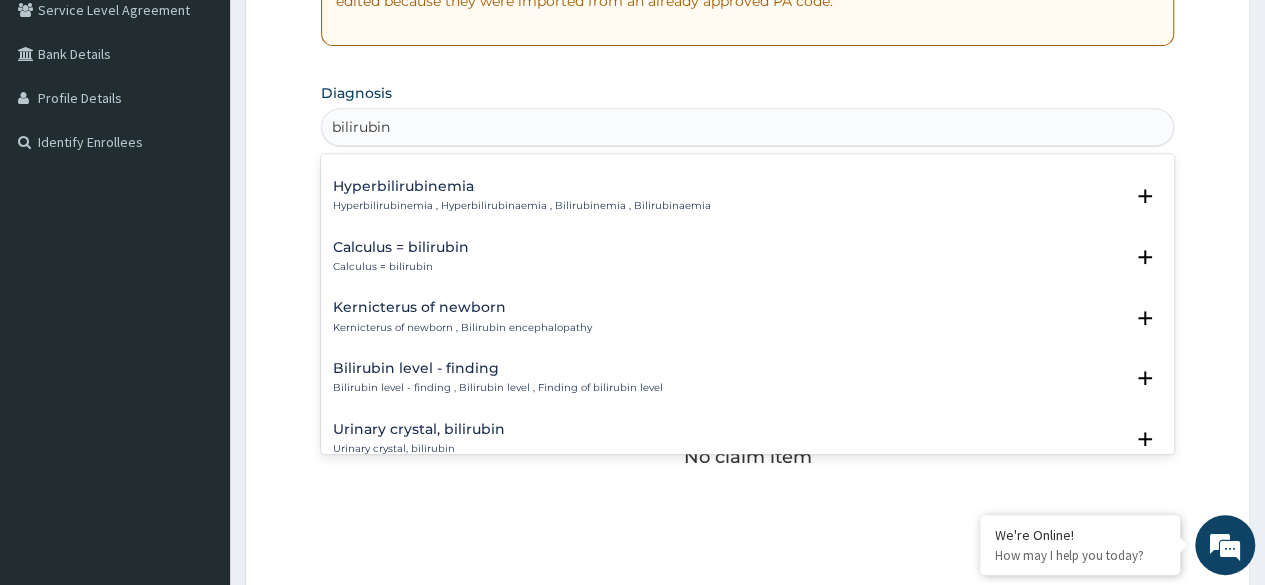 scroll, scrollTop: 179, scrollLeft: 0, axis: vertical 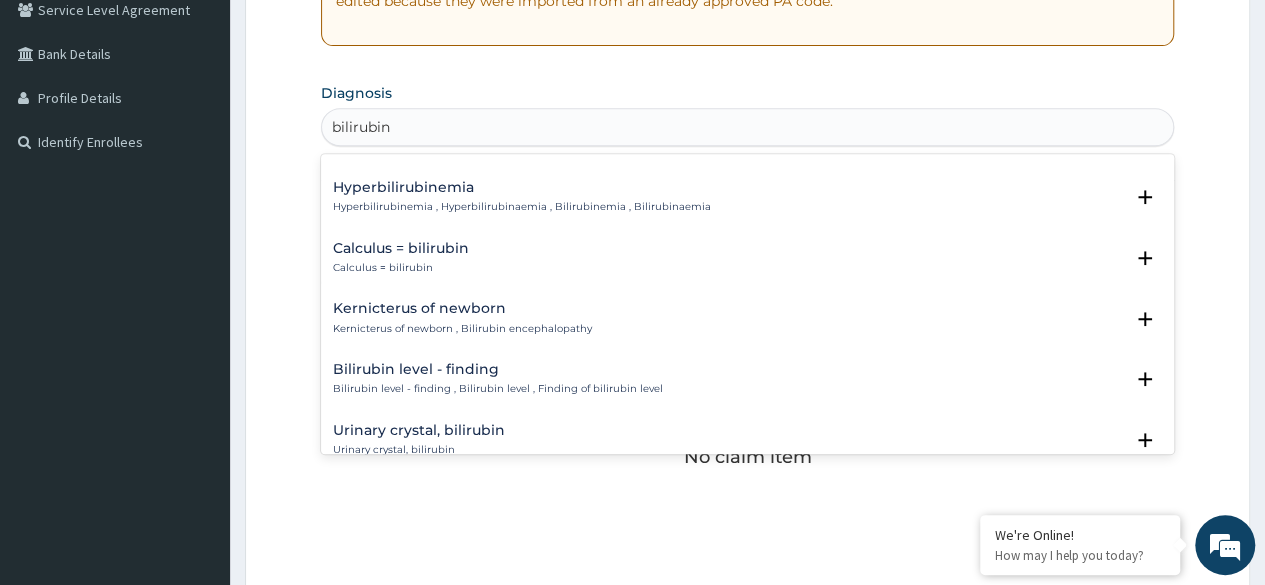 click on "Bilirubin level - finding" at bounding box center [498, 369] 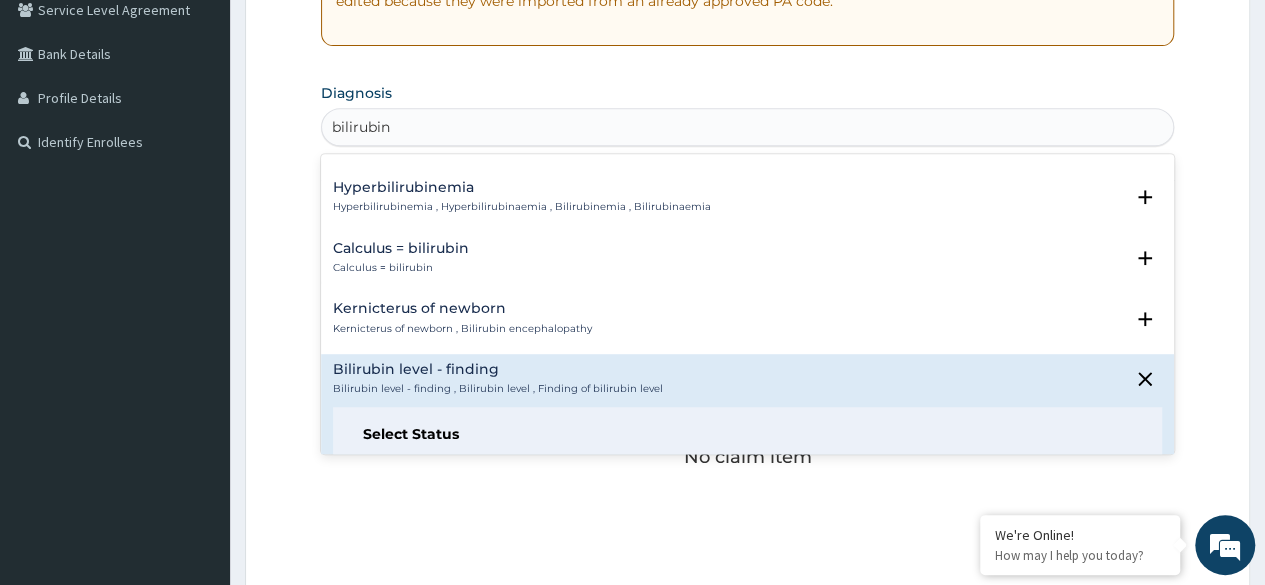 scroll, scrollTop: 263, scrollLeft: 0, axis: vertical 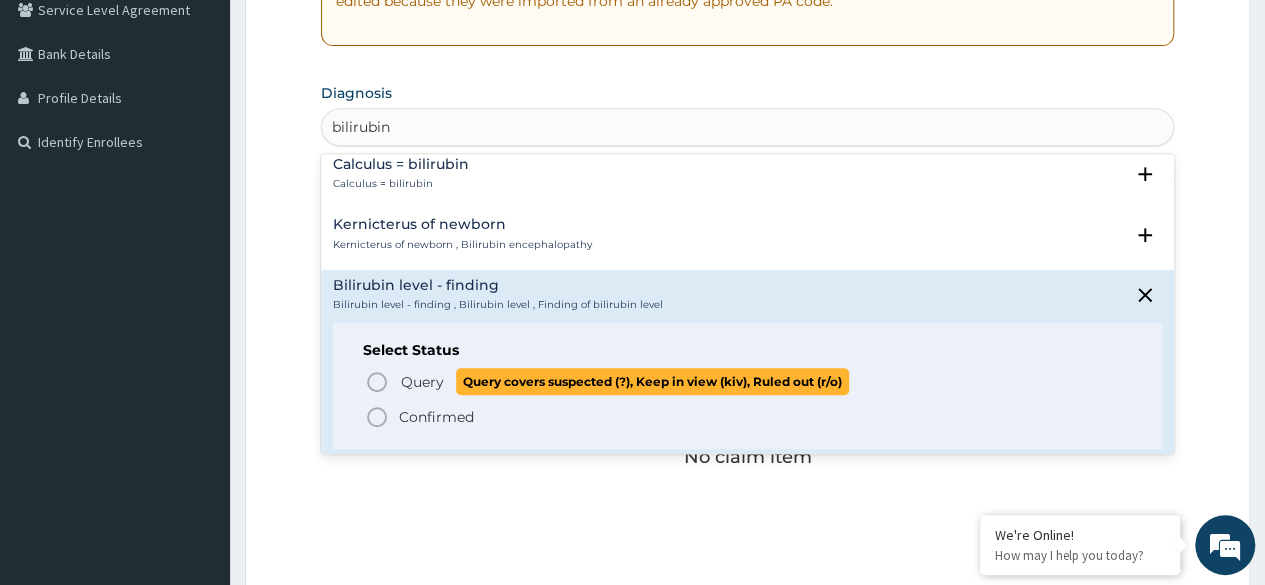 click on "Query" at bounding box center (422, 382) 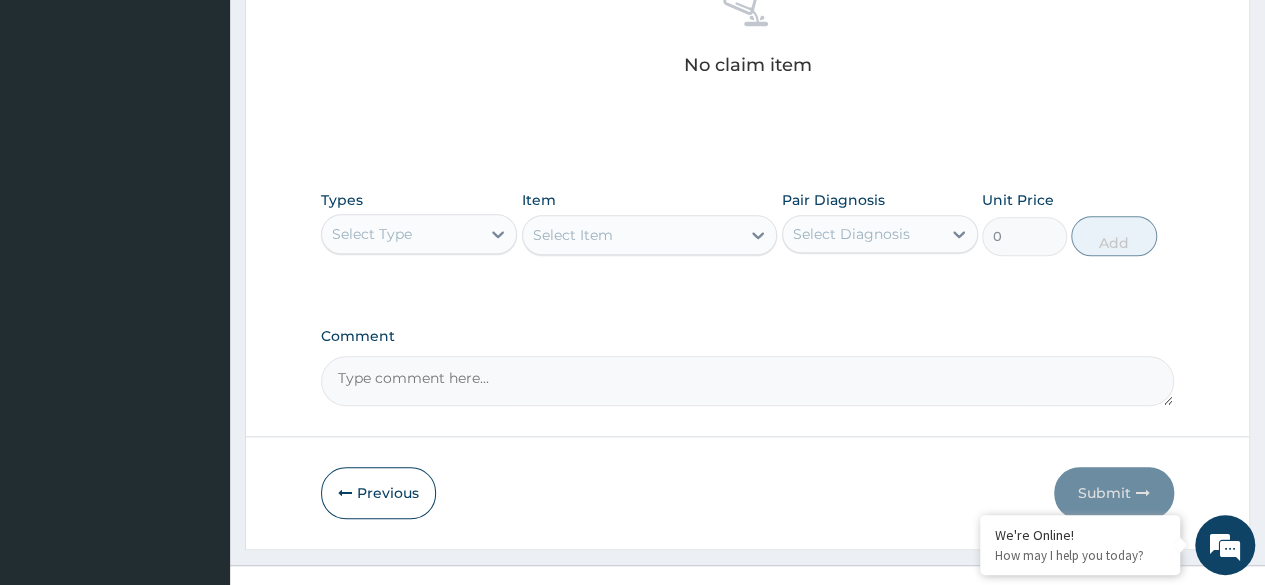 scroll, scrollTop: 853, scrollLeft: 0, axis: vertical 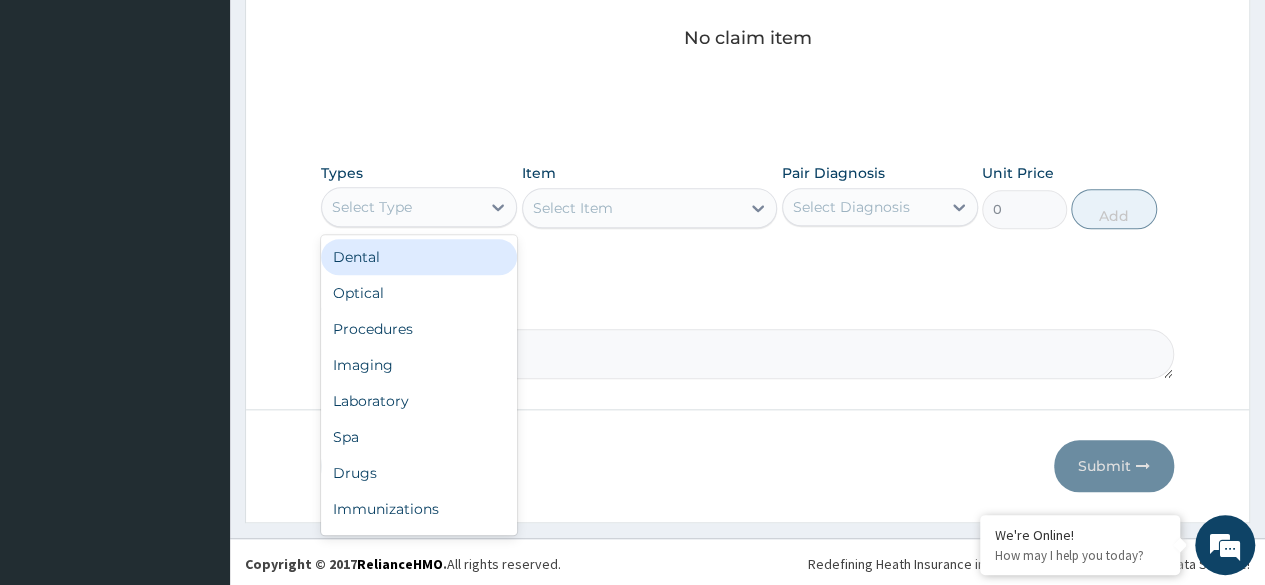 click on "Select Type" at bounding box center [401, 207] 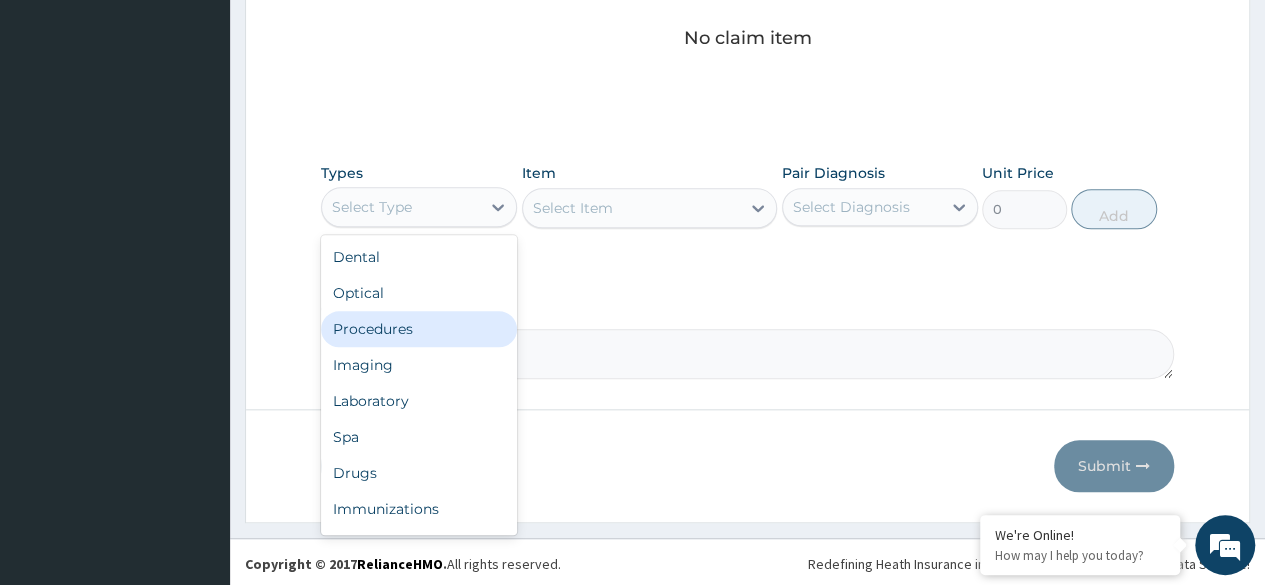 click on "Procedures" at bounding box center (419, 329) 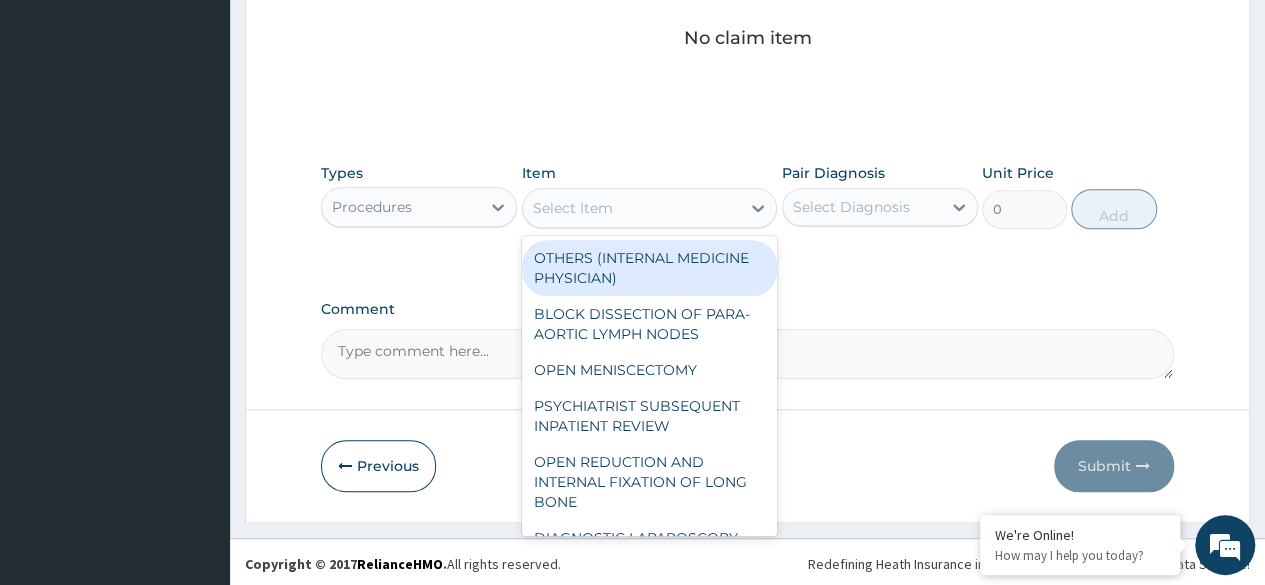 click on "Select Item" at bounding box center [632, 208] 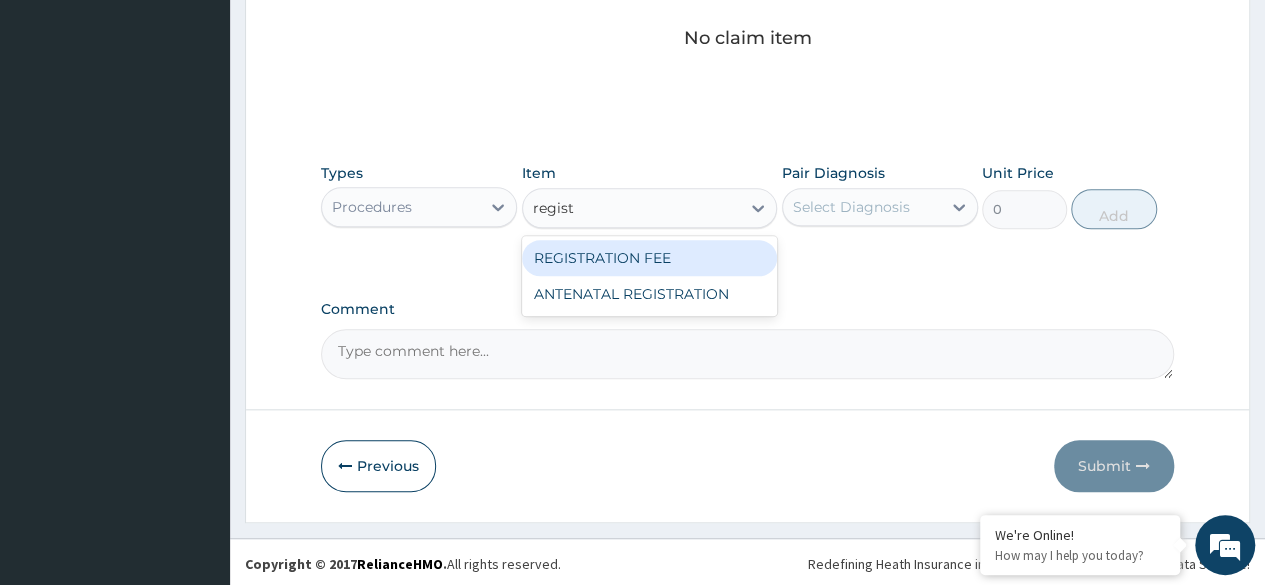 type on "registr" 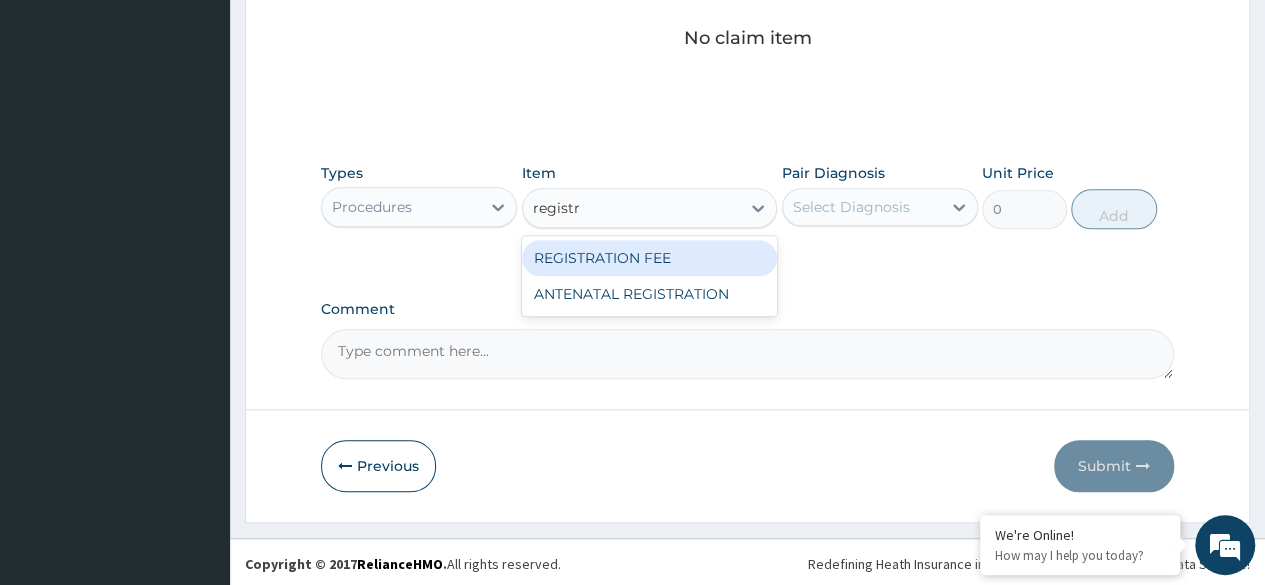click on "REGISTRATION FEE" at bounding box center (650, 258) 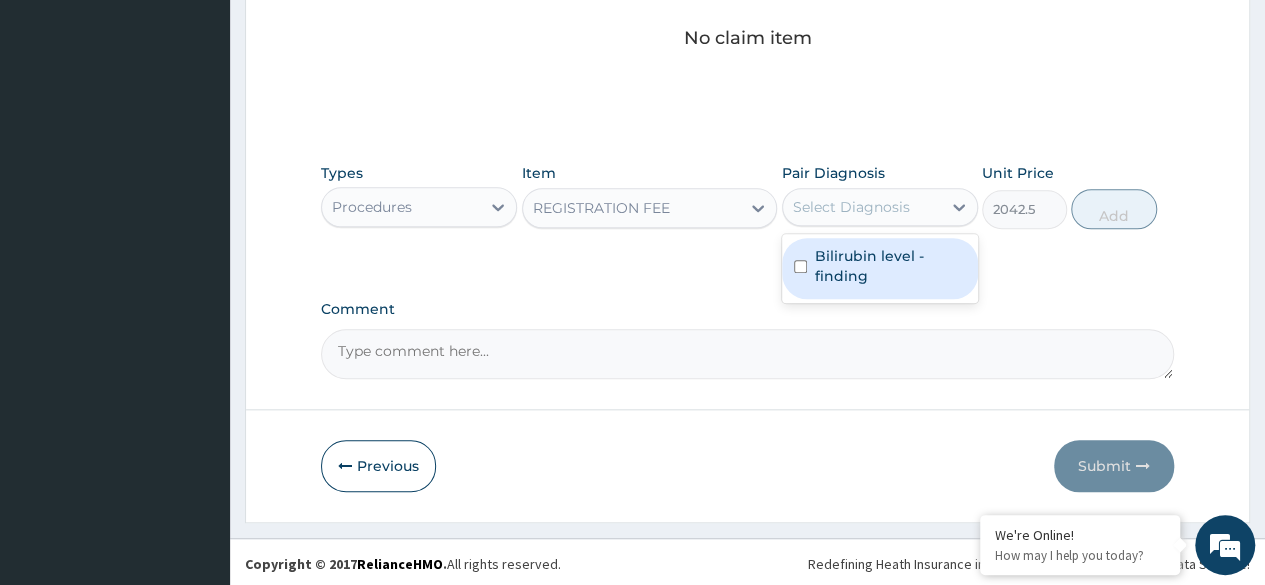 drag, startPoint x: 864, startPoint y: 205, endPoint x: 877, endPoint y: 265, distance: 61.39218 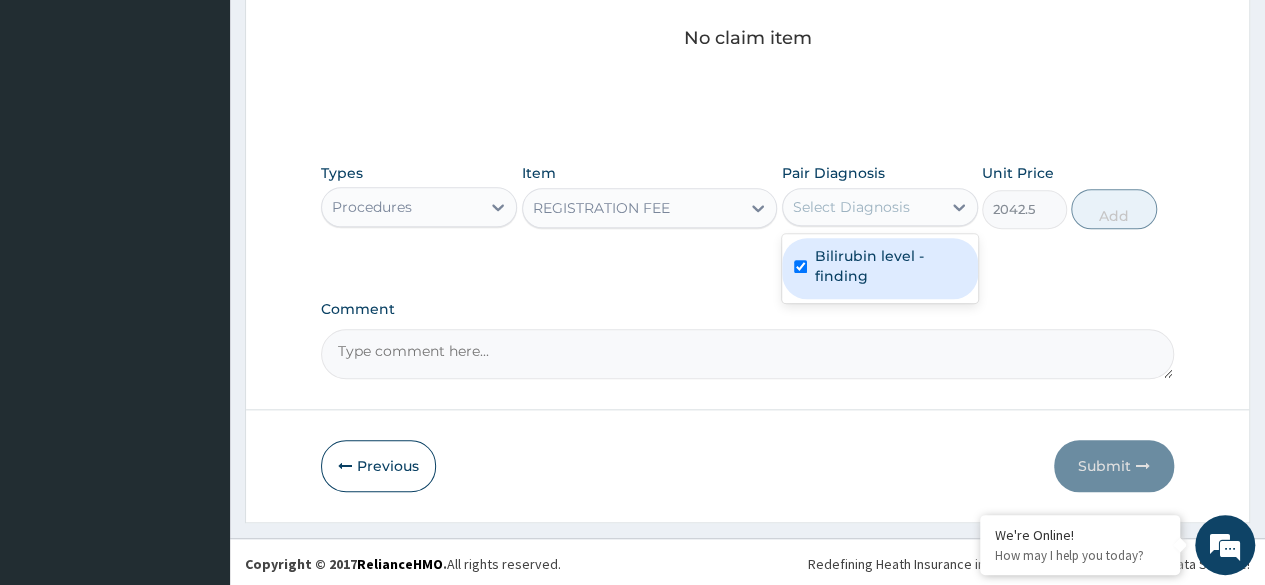 checkbox on "true" 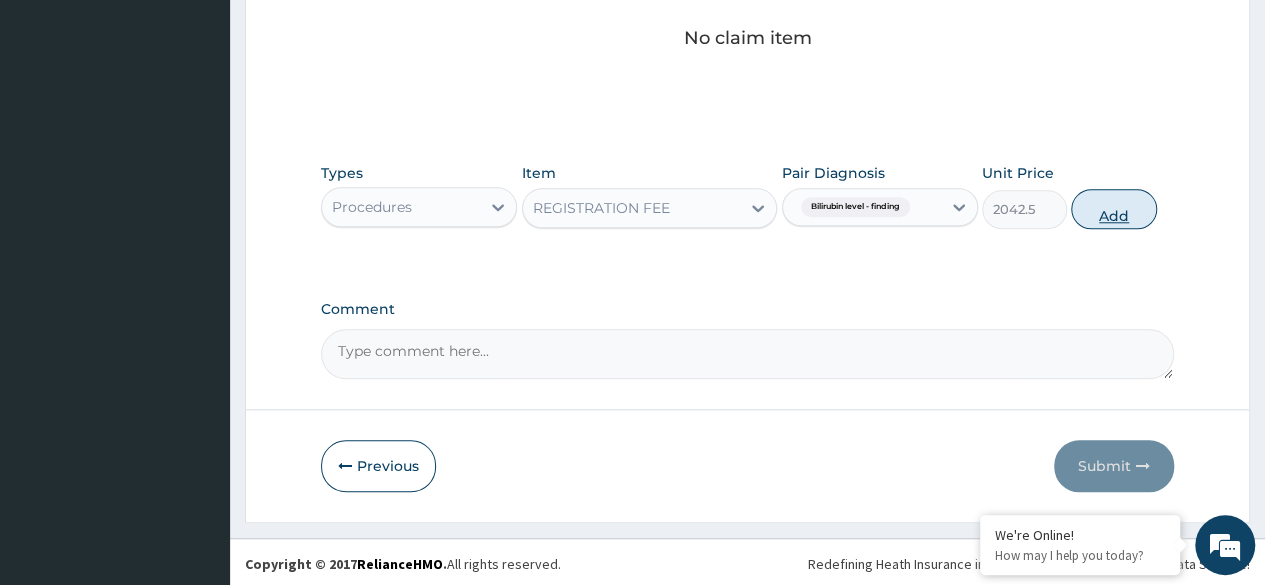 click on "Add" at bounding box center [1113, 209] 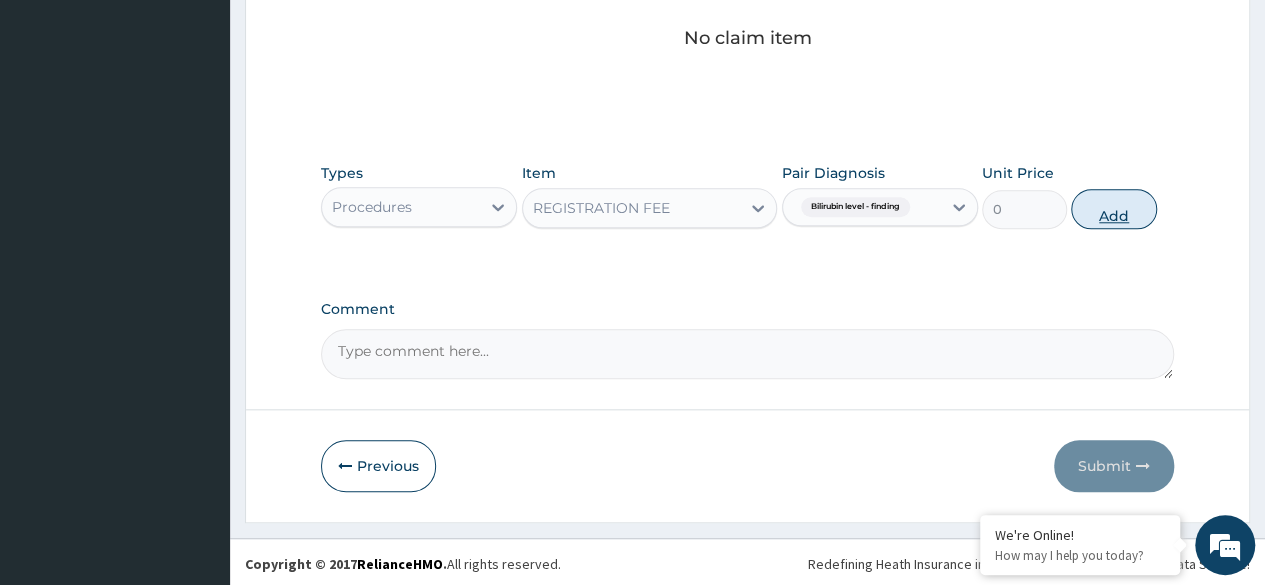 scroll, scrollTop: 774, scrollLeft: 0, axis: vertical 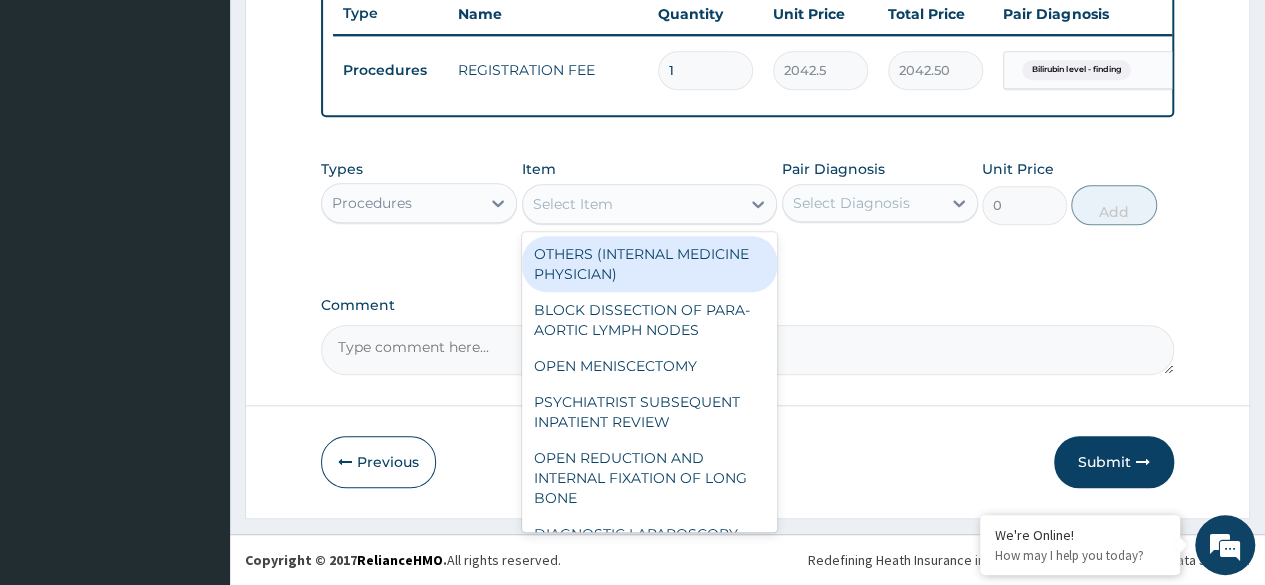 click on "Select Item" at bounding box center (632, 204) 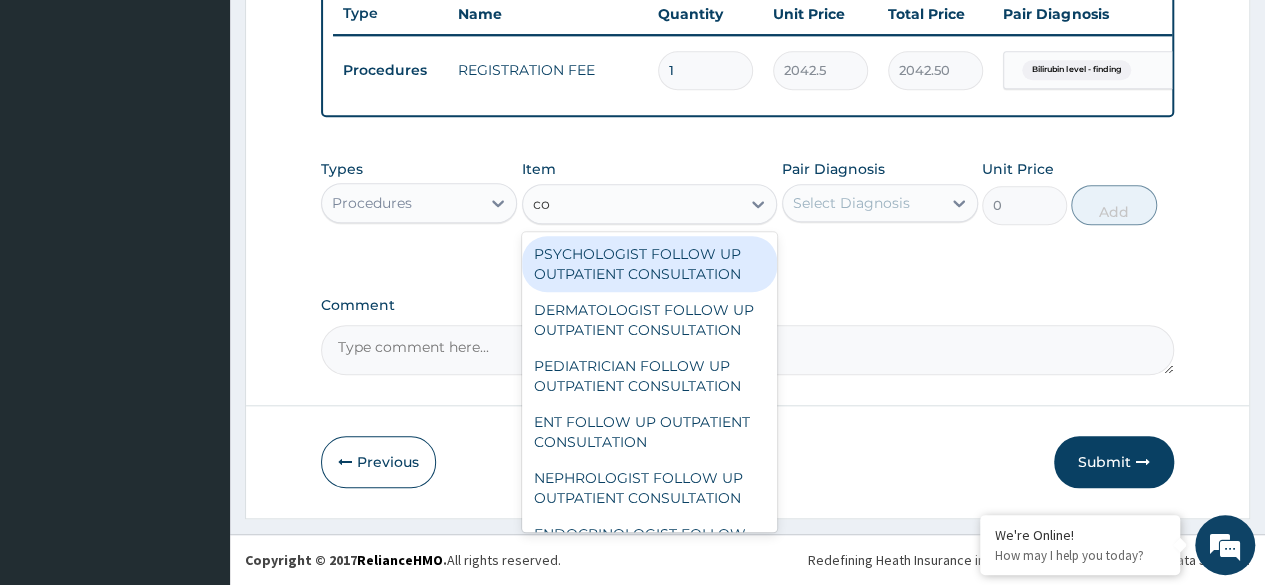 type on "c" 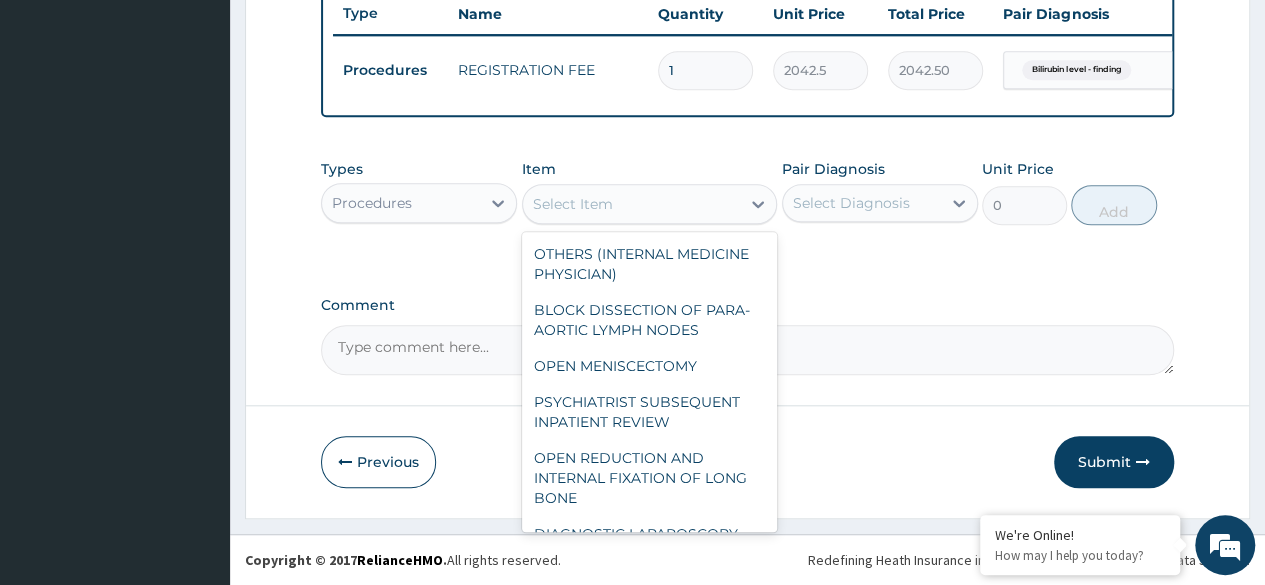 type on "o" 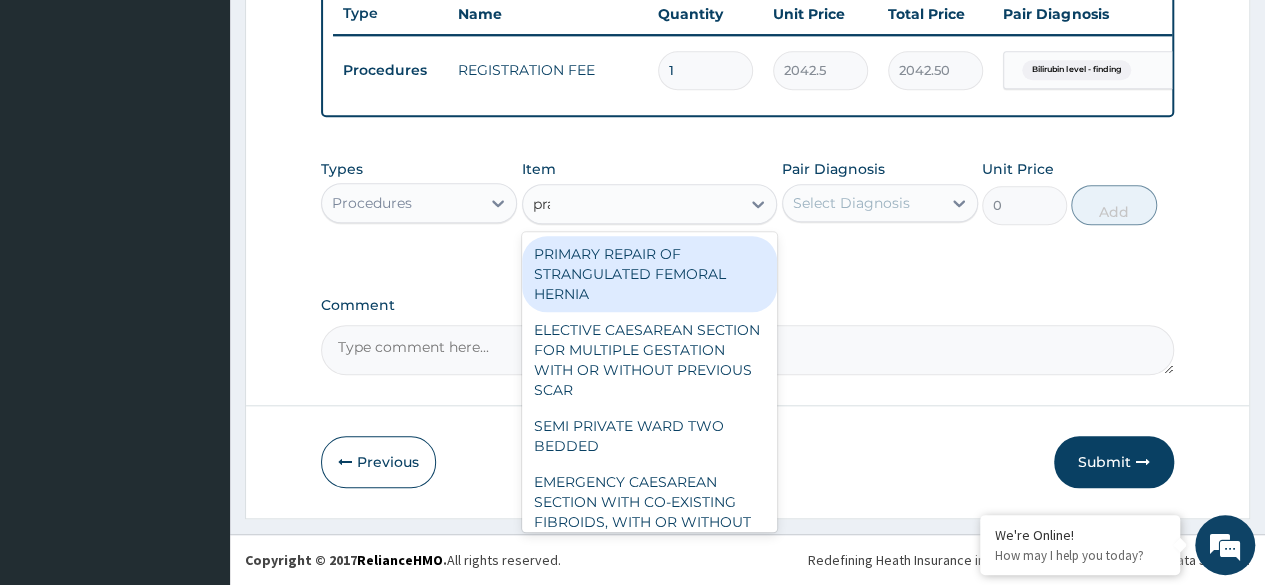 type on "prac" 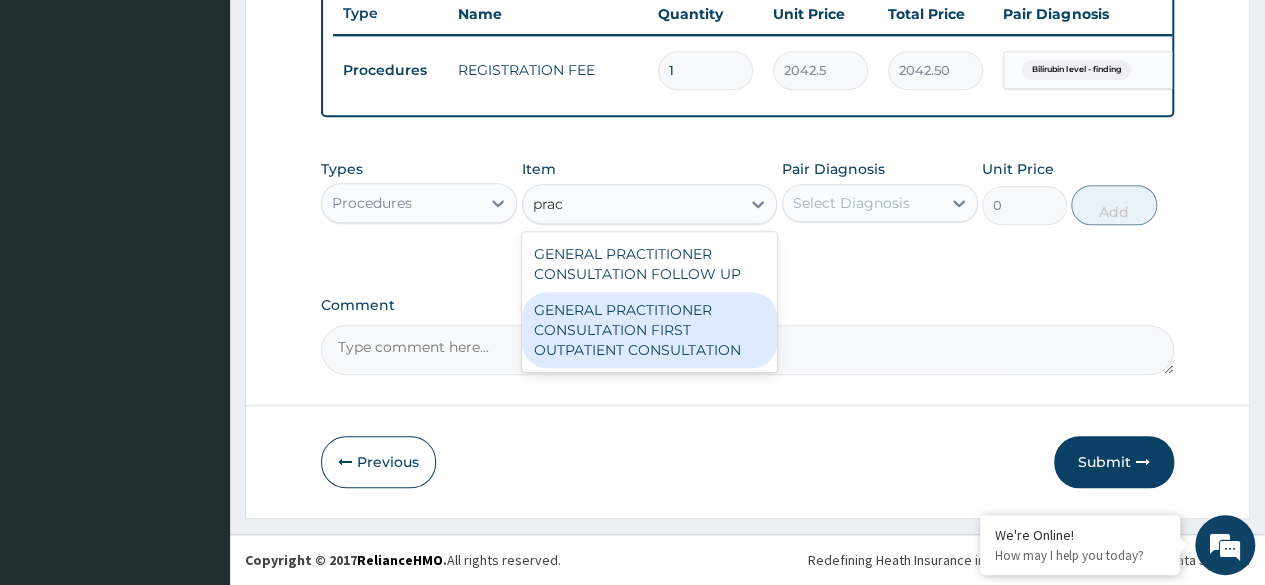 click on "GENERAL PRACTITIONER CONSULTATION FIRST OUTPATIENT CONSULTATION" at bounding box center [650, 330] 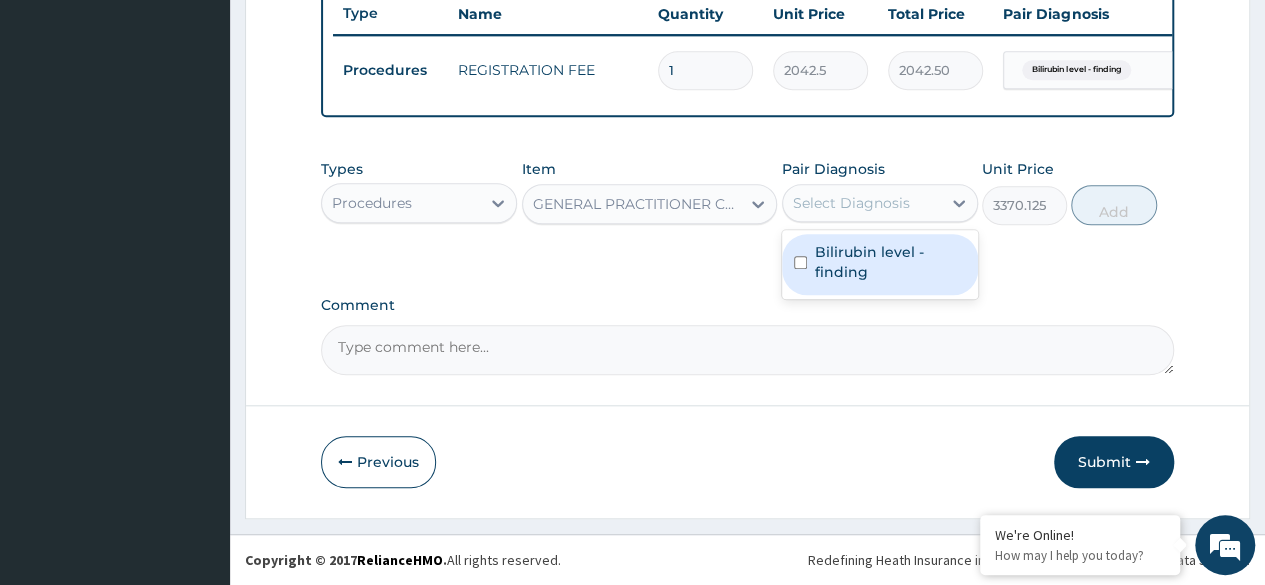 drag, startPoint x: 878, startPoint y: 207, endPoint x: 878, endPoint y: 254, distance: 47 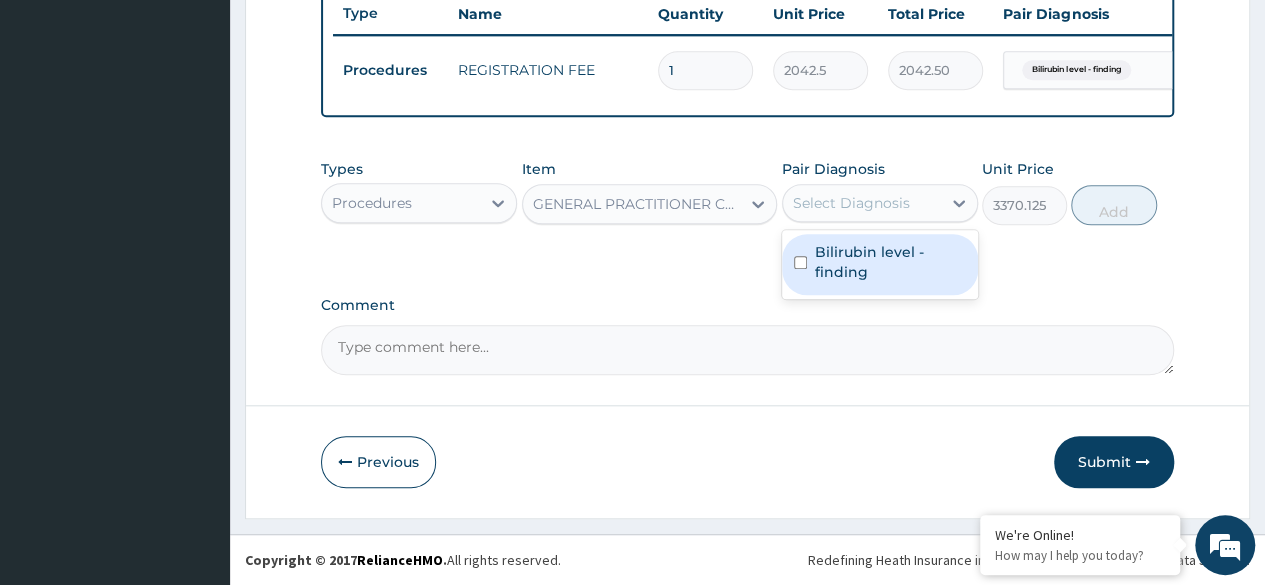 click on "option Bilirubin level - finding, selected. option Bilirubin level - finding focused, 1 of 1. 1 result available. Use Up and Down to choose options, press Enter to select the currently focused option, press Escape to exit the menu, press Tab to select the option and exit the menu. Select Diagnosis Bilirubin level - finding" at bounding box center [880, 203] 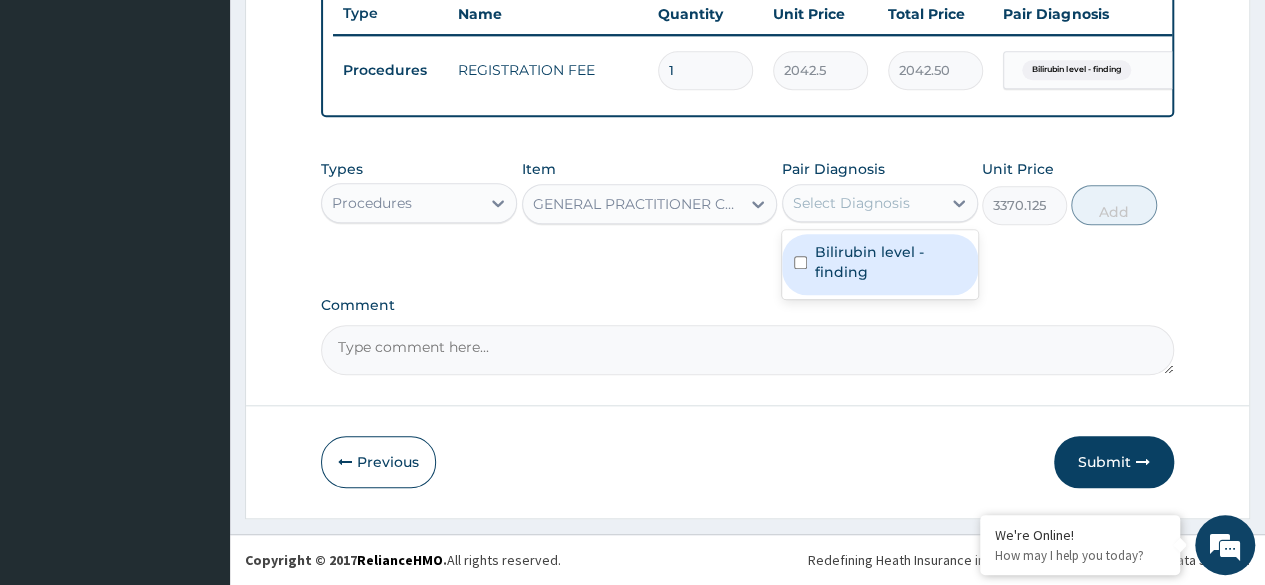 click on "Bilirubin level - finding" at bounding box center (890, 262) 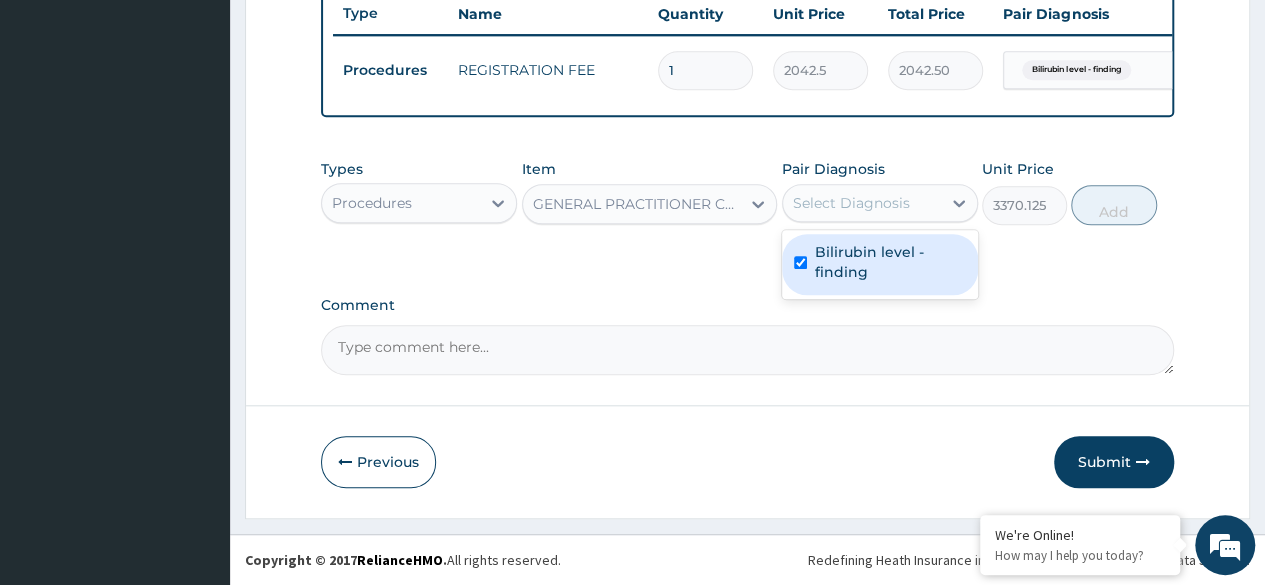 checkbox on "true" 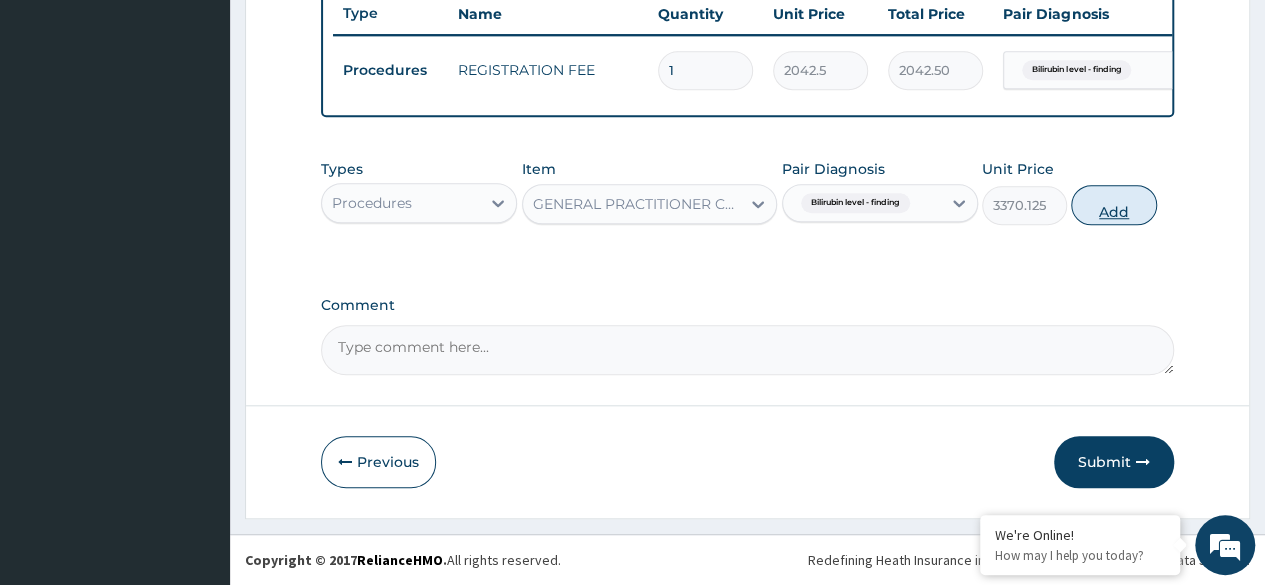 click on "Add" at bounding box center [1113, 205] 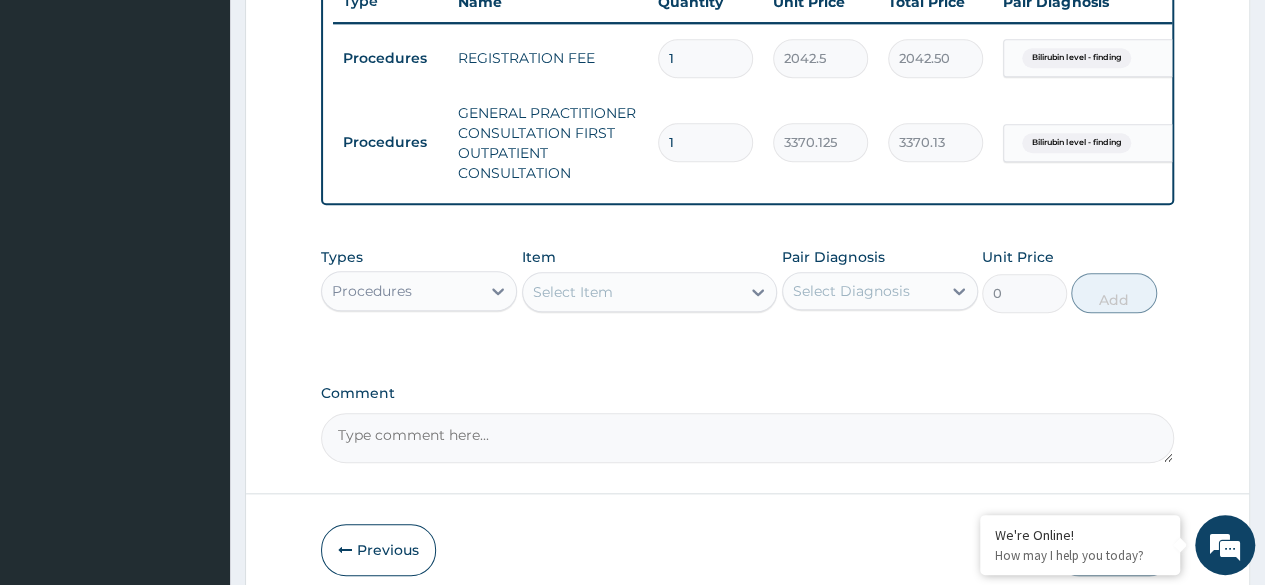 click on "Procedures" at bounding box center [401, 291] 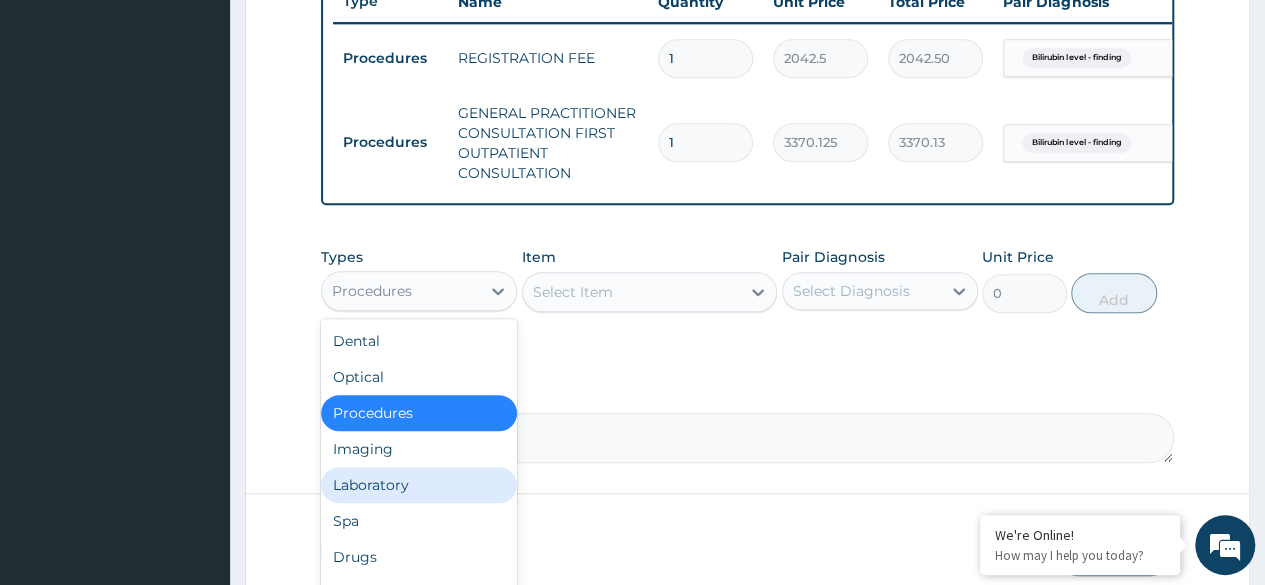 click on "Laboratory" at bounding box center (419, 485) 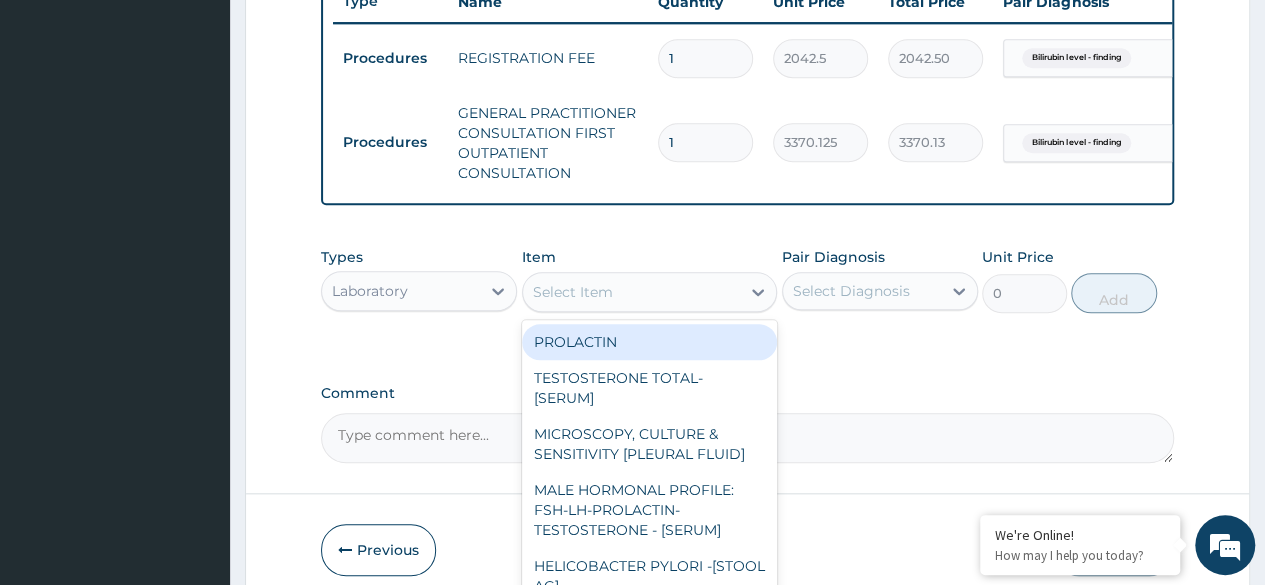 click on "Select Item" at bounding box center [573, 292] 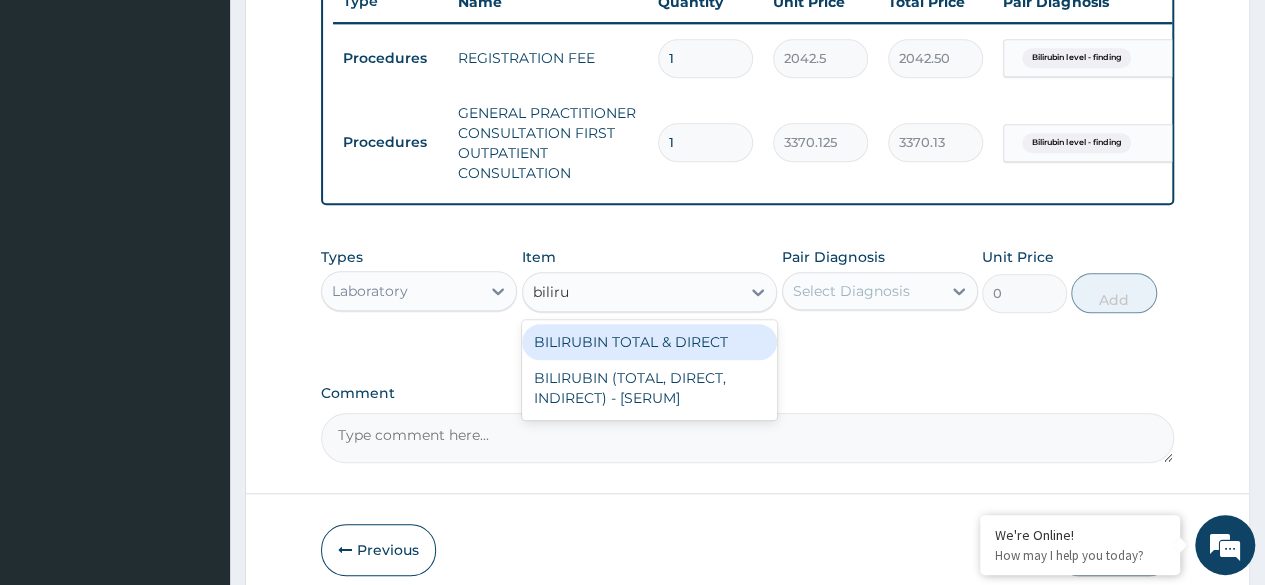 type on "bilirub" 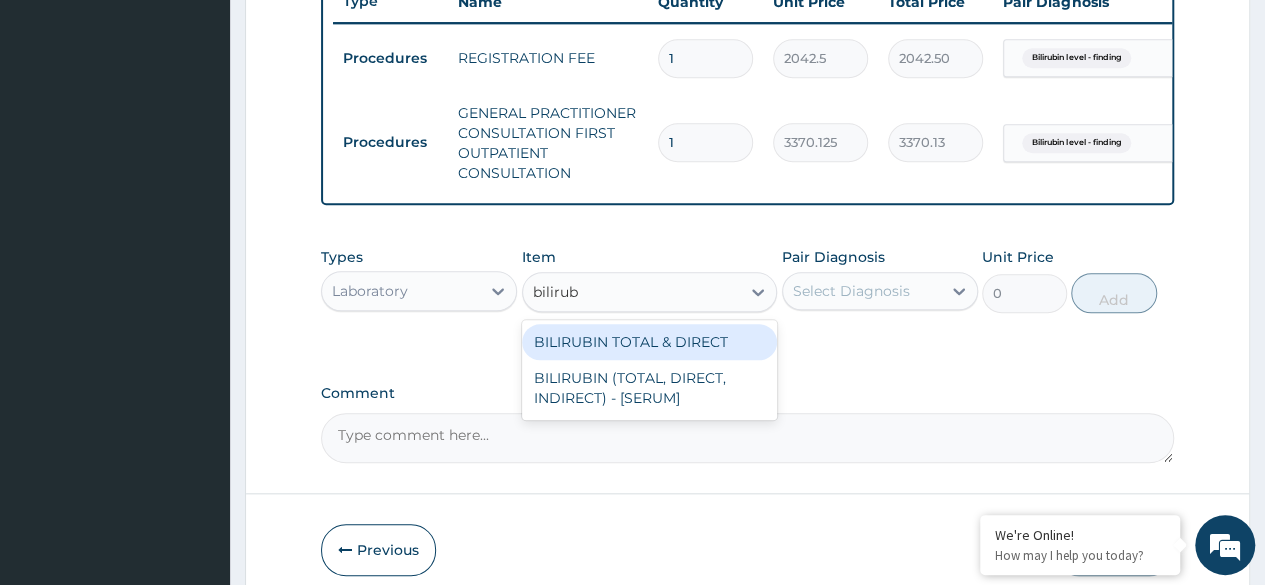 click on "BILIRUBIN TOTAL & DIRECT" at bounding box center [650, 342] 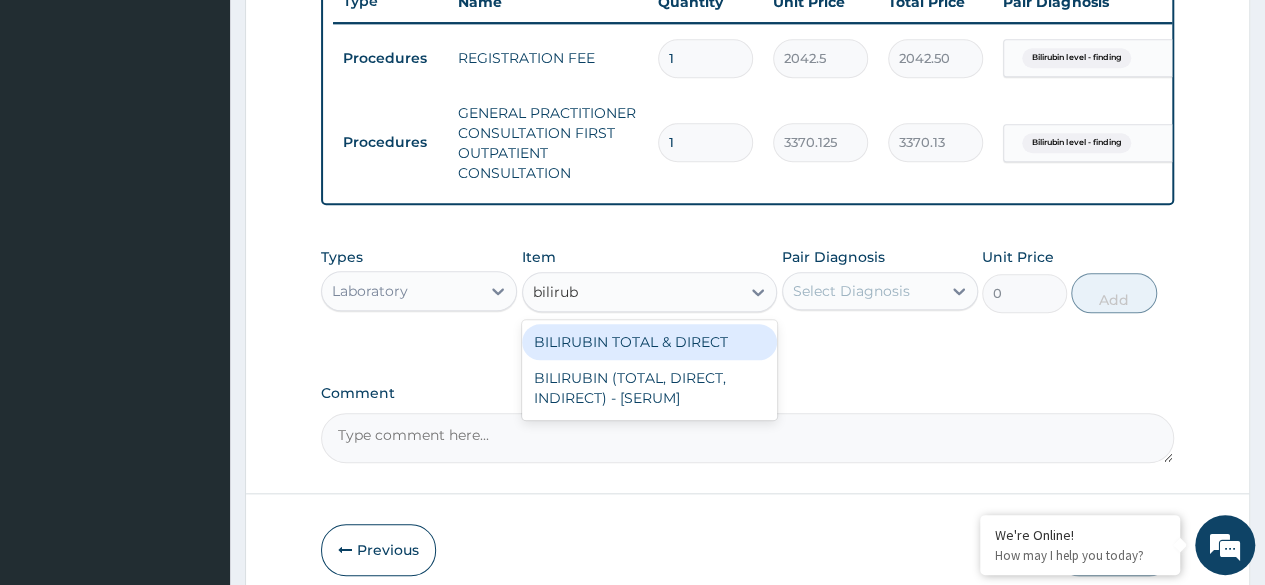 type 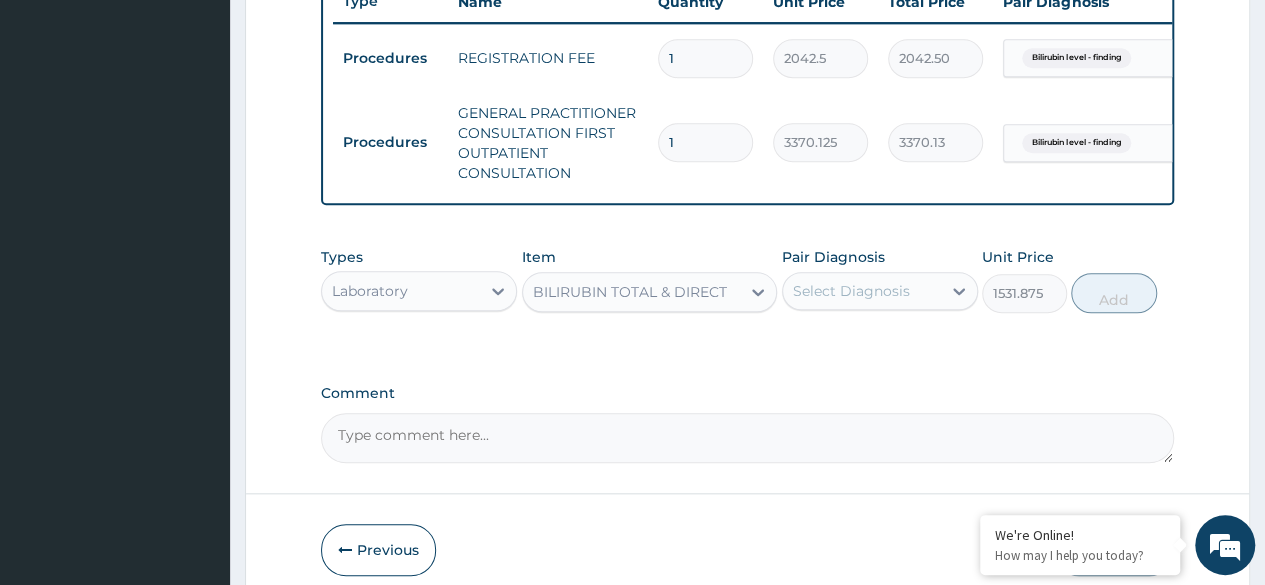 click on "BILIRUBIN TOTAL & DIRECT" at bounding box center [630, 292] 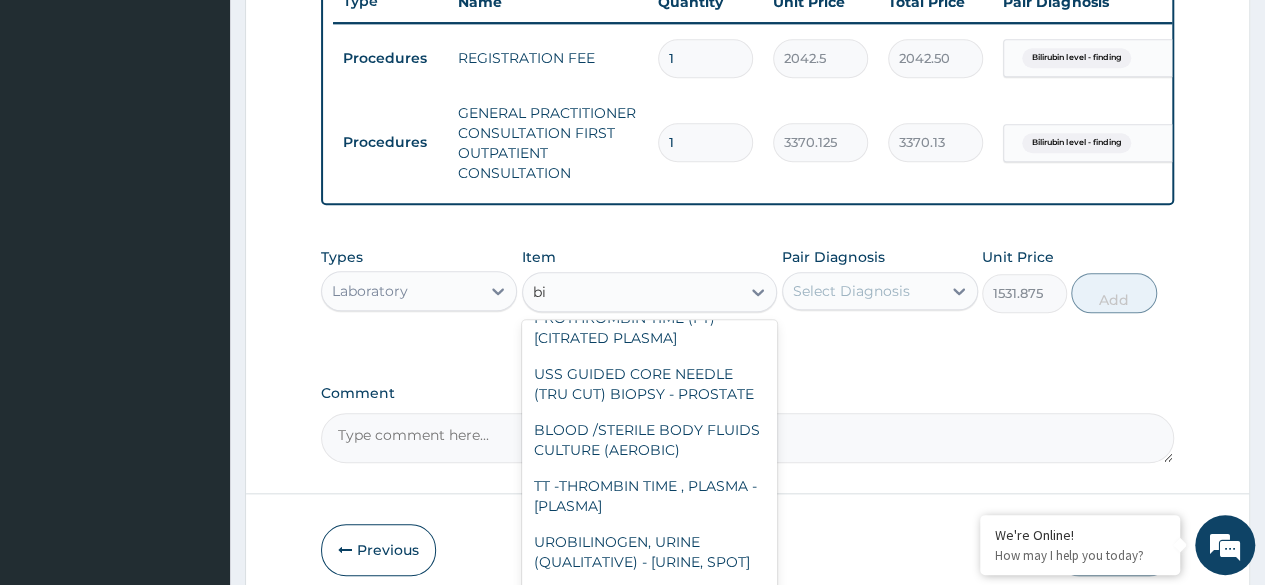 scroll, scrollTop: 0, scrollLeft: 0, axis: both 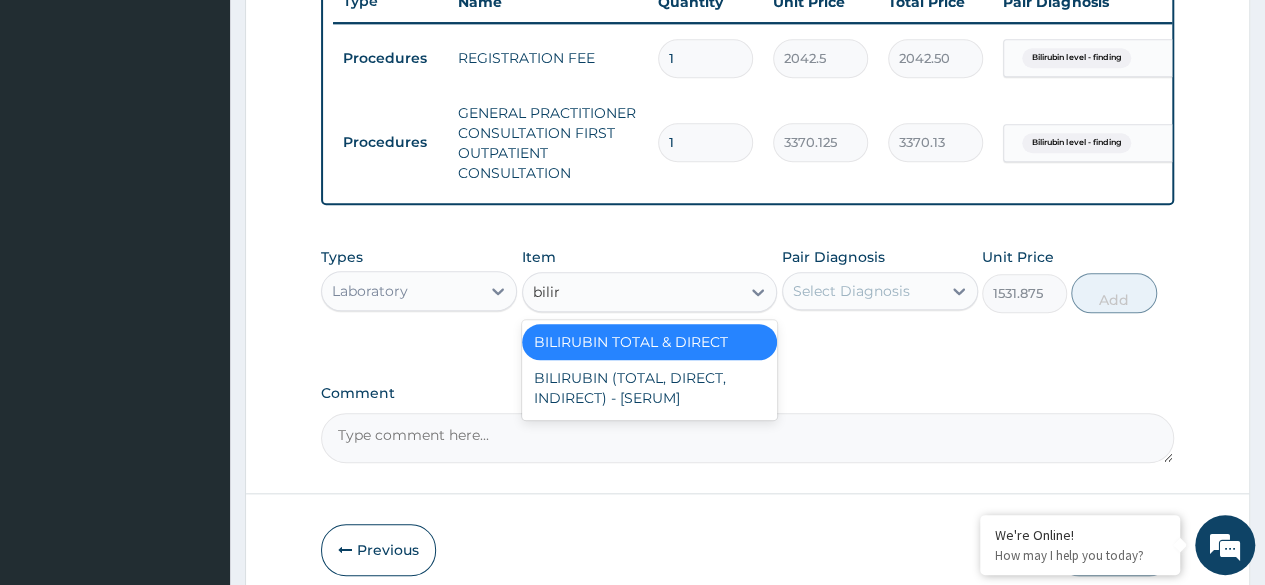 type on "biliru" 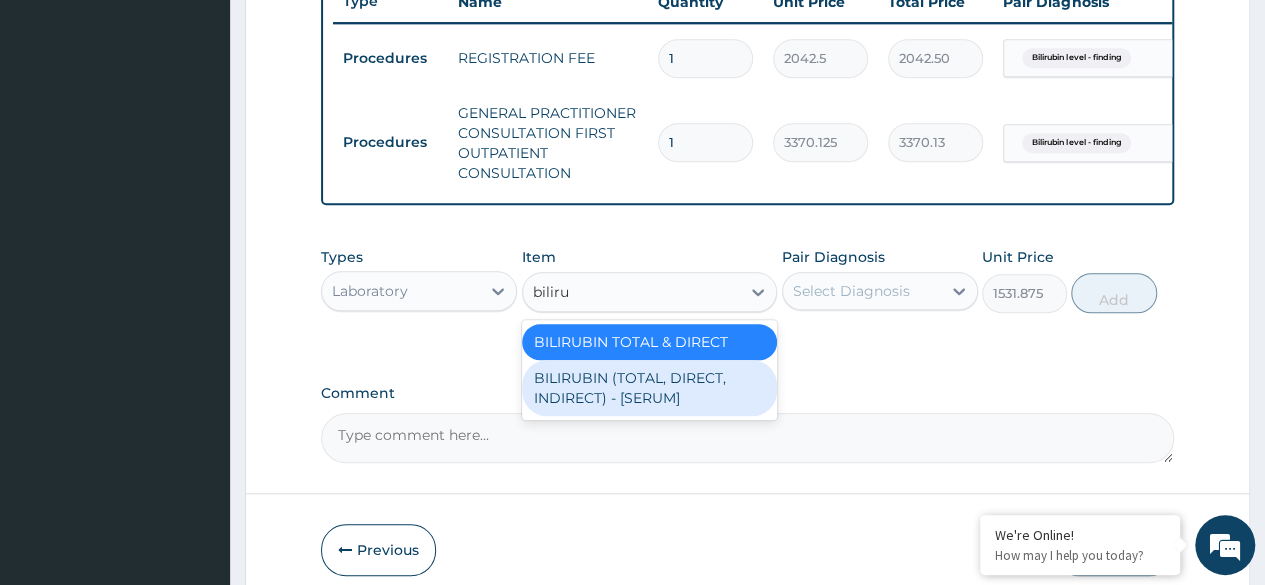 click on "BILIRUBIN (TOTAL, DIRECT, INDIRECT) - [SERUM]" at bounding box center (650, 388) 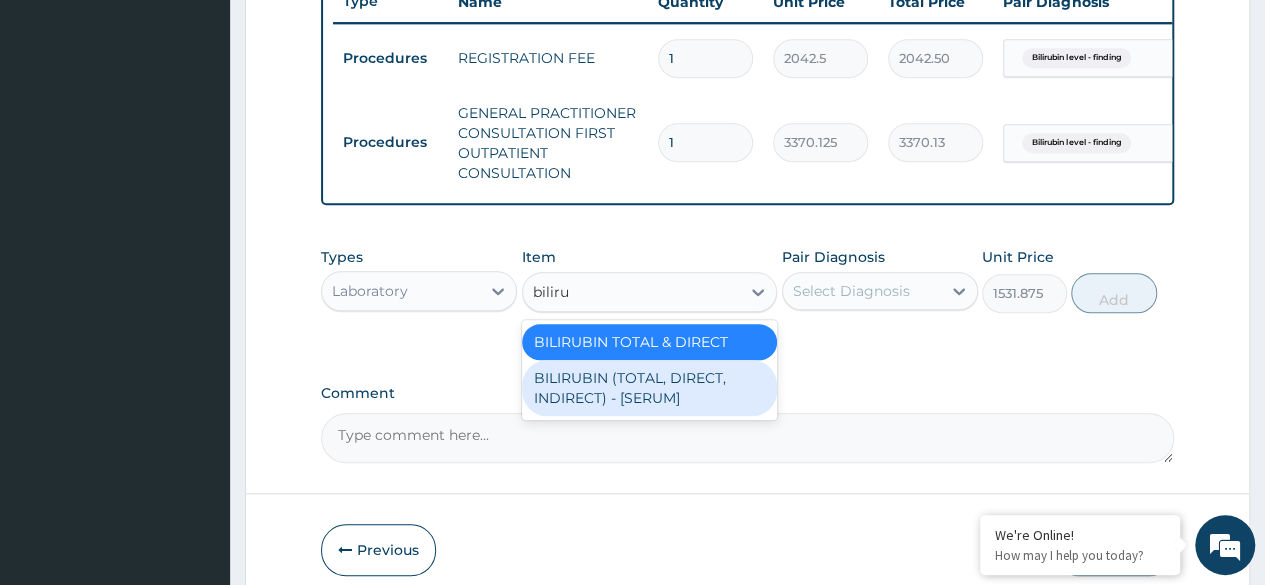 type on "2042.5" 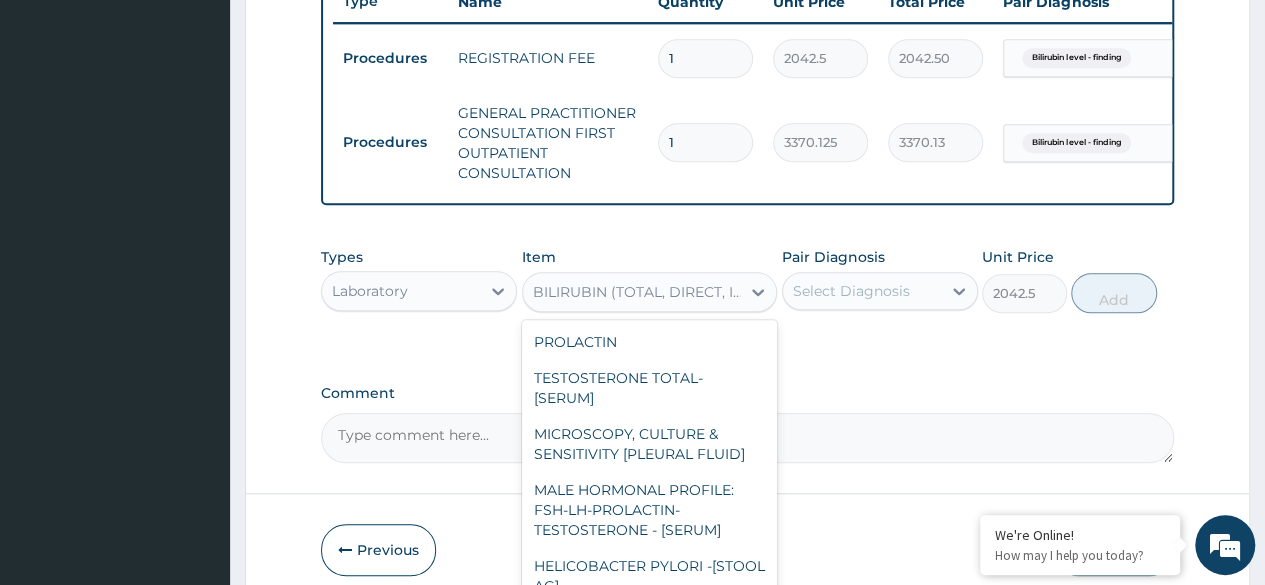 click on "BILIRUBIN (TOTAL, DIRECT, INDIRECT) - [SERUM]" at bounding box center [632, 292] 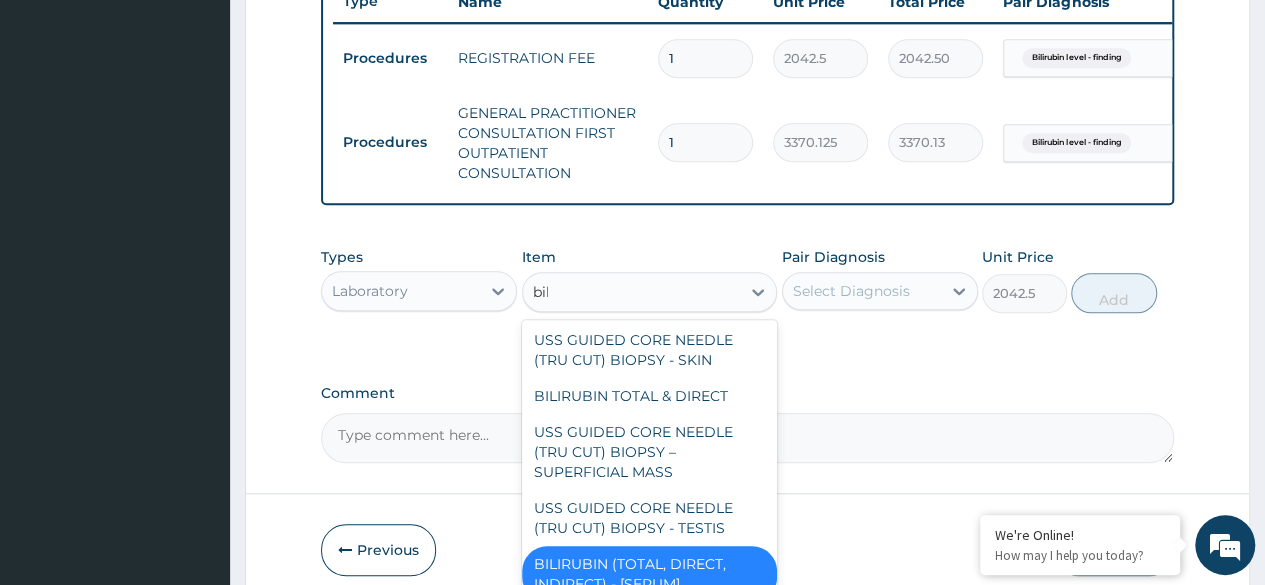 scroll, scrollTop: 0, scrollLeft: 0, axis: both 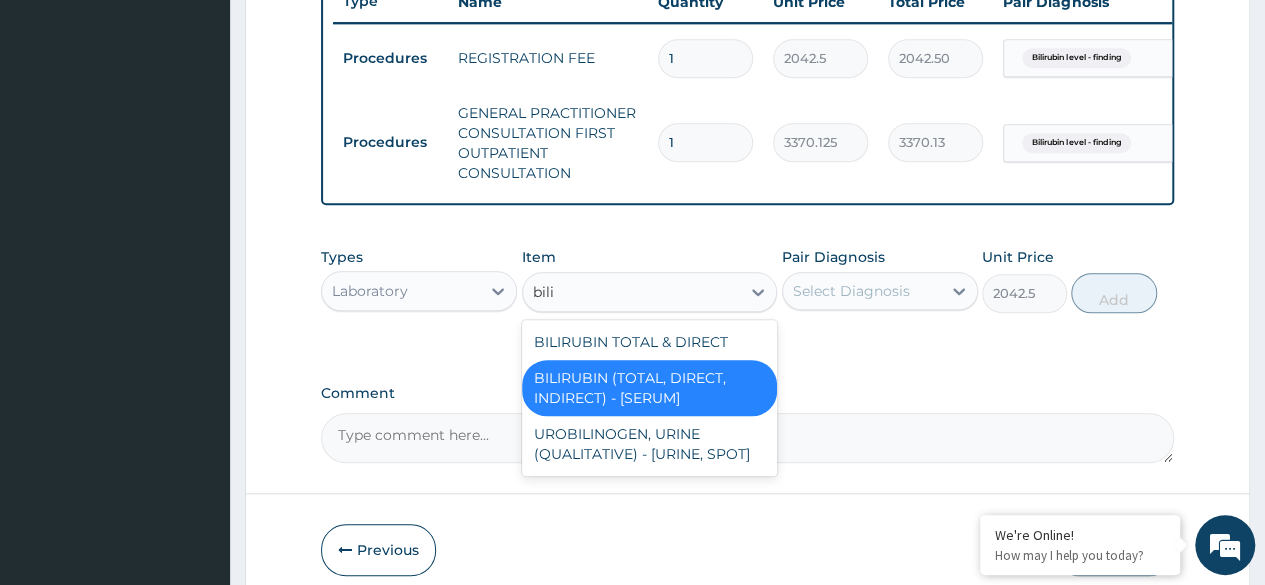 type on "bili" 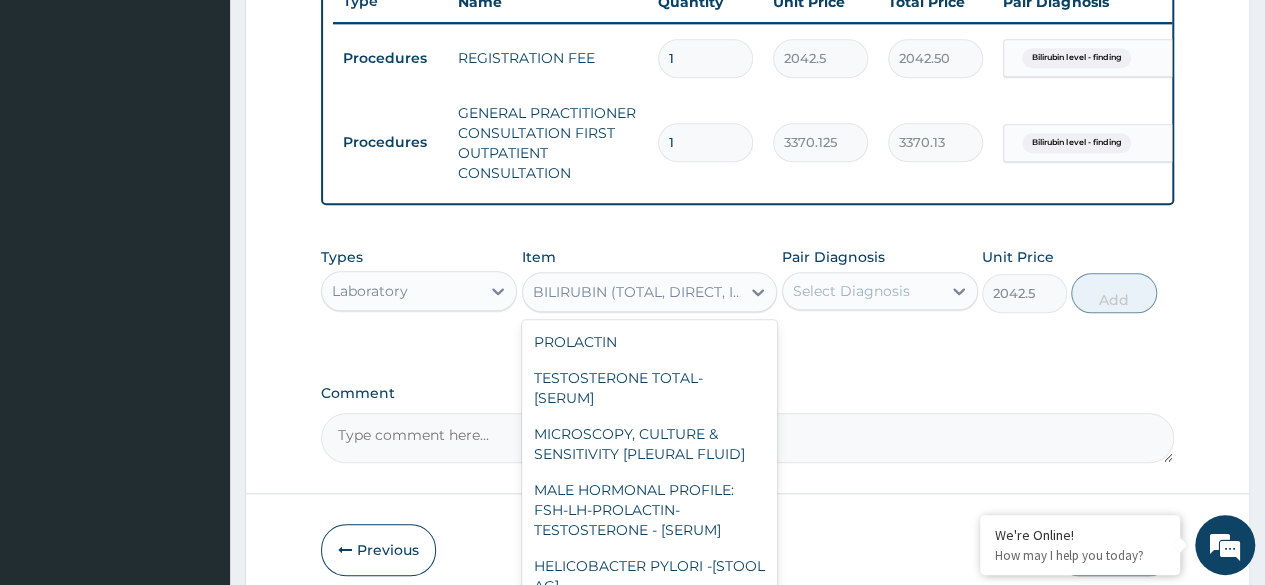 click on "BILIRUBIN (TOTAL, DIRECT, INDIRECT) - [SERUM]" at bounding box center (632, 292) 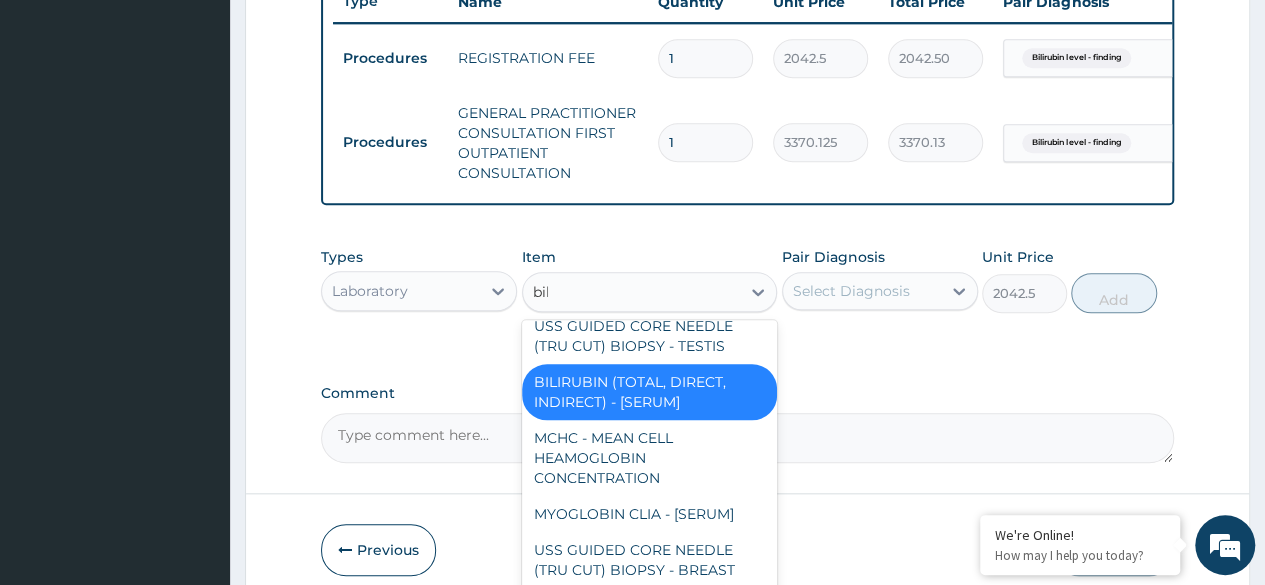 scroll, scrollTop: 0, scrollLeft: 0, axis: both 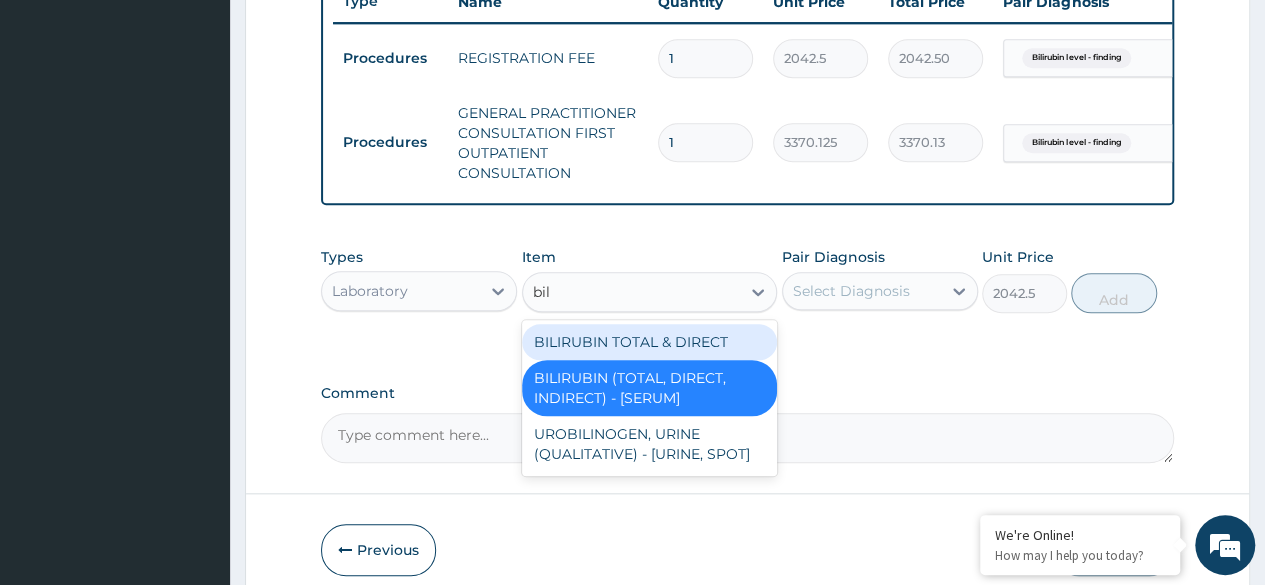 type on "bili" 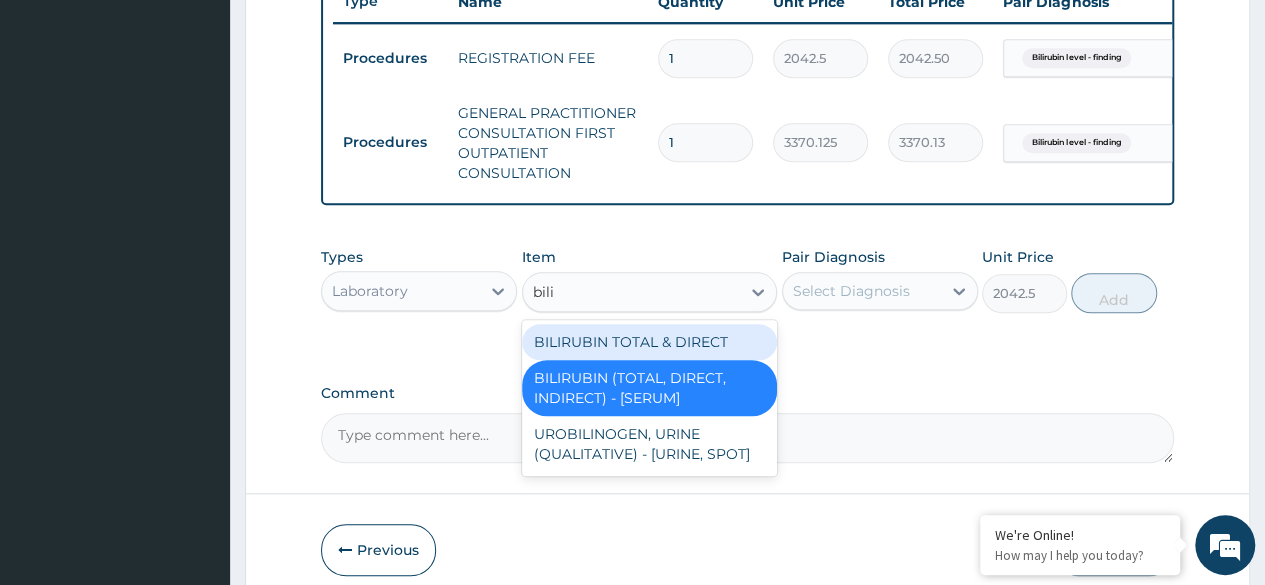 click on "BILIRUBIN TOTAL & DIRECT" at bounding box center (650, 342) 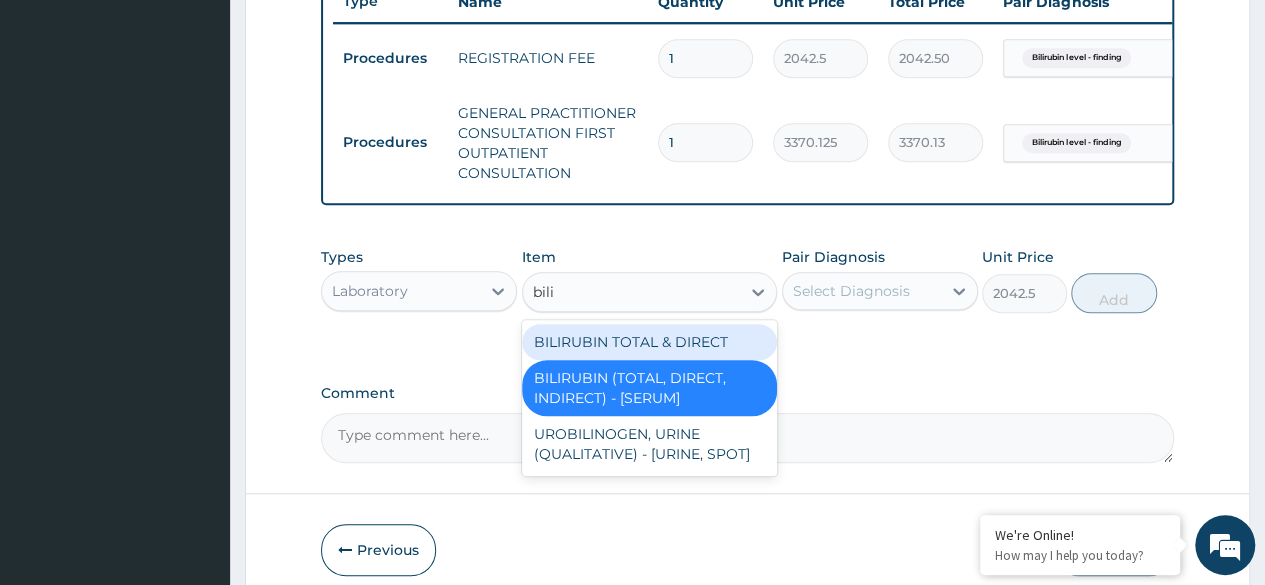 type 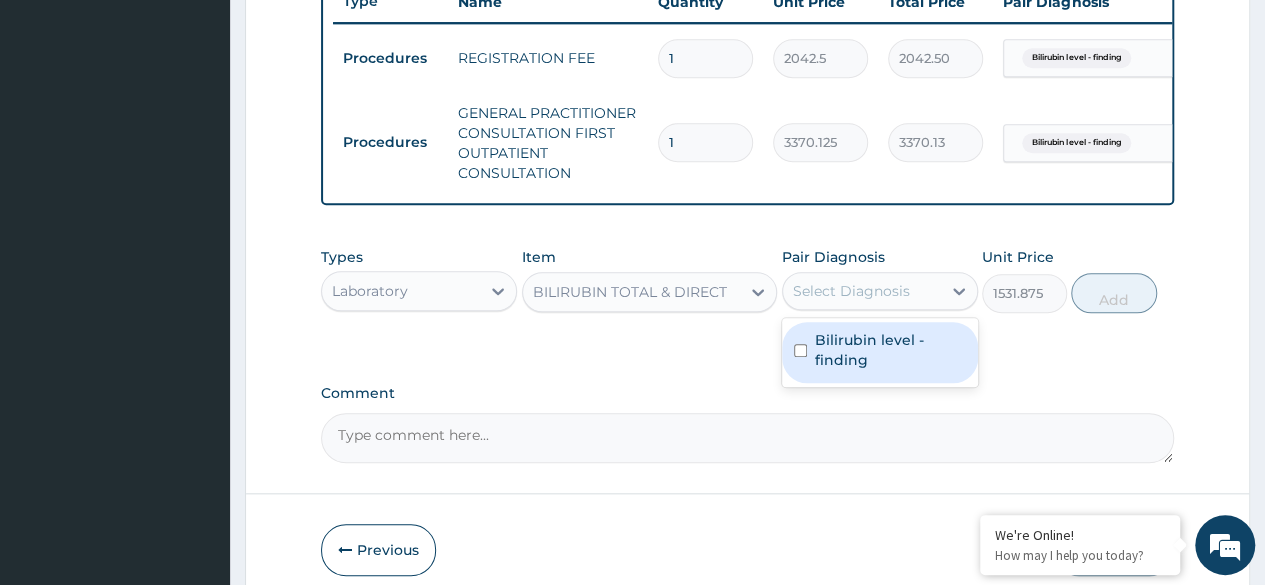 click on "Select Diagnosis" at bounding box center (862, 291) 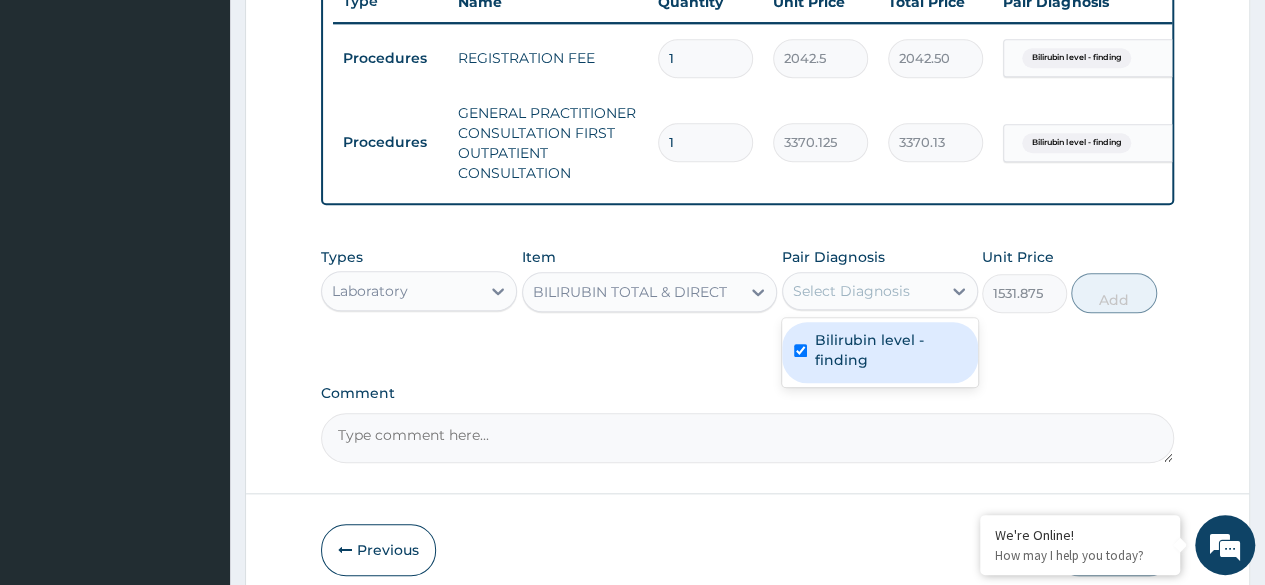 checkbox on "true" 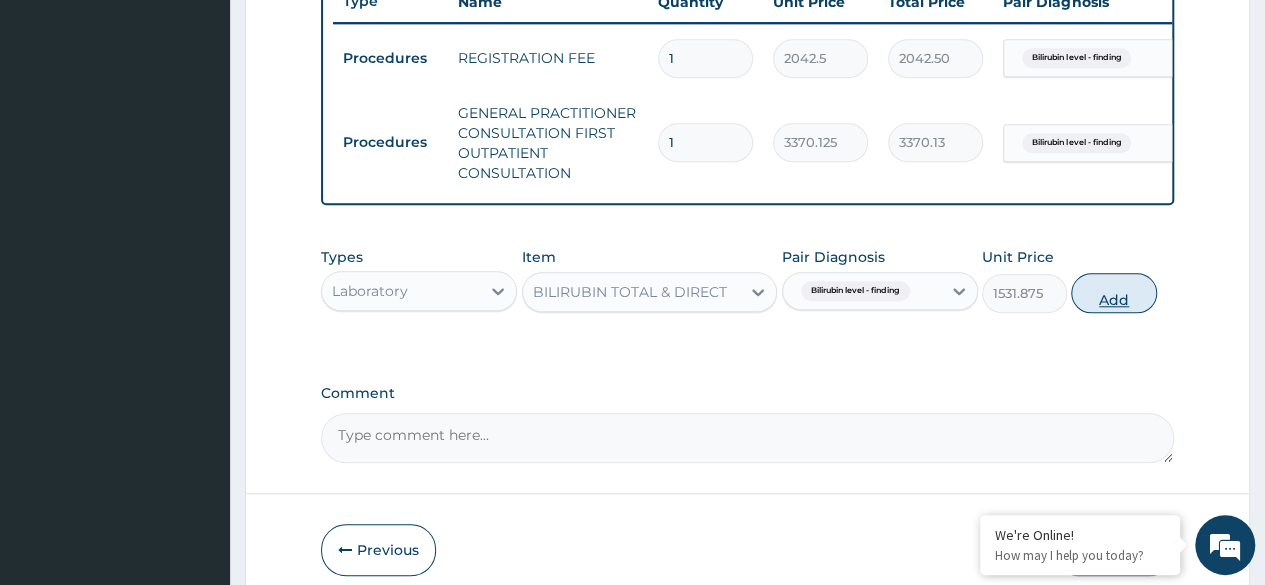 click on "Add" at bounding box center (1113, 293) 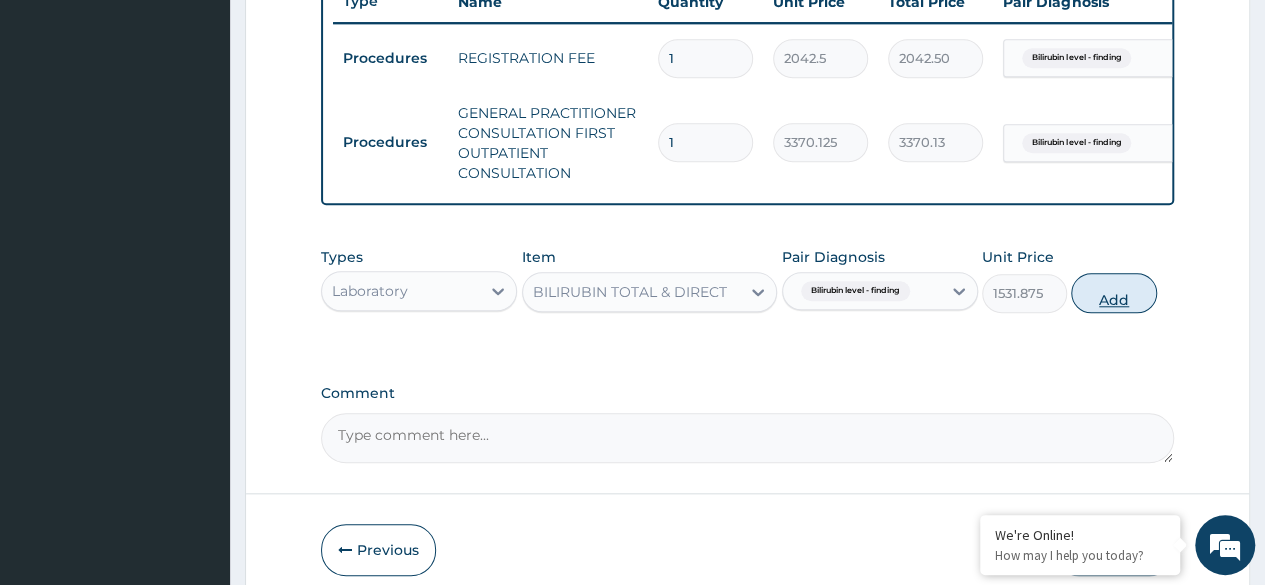 type on "0" 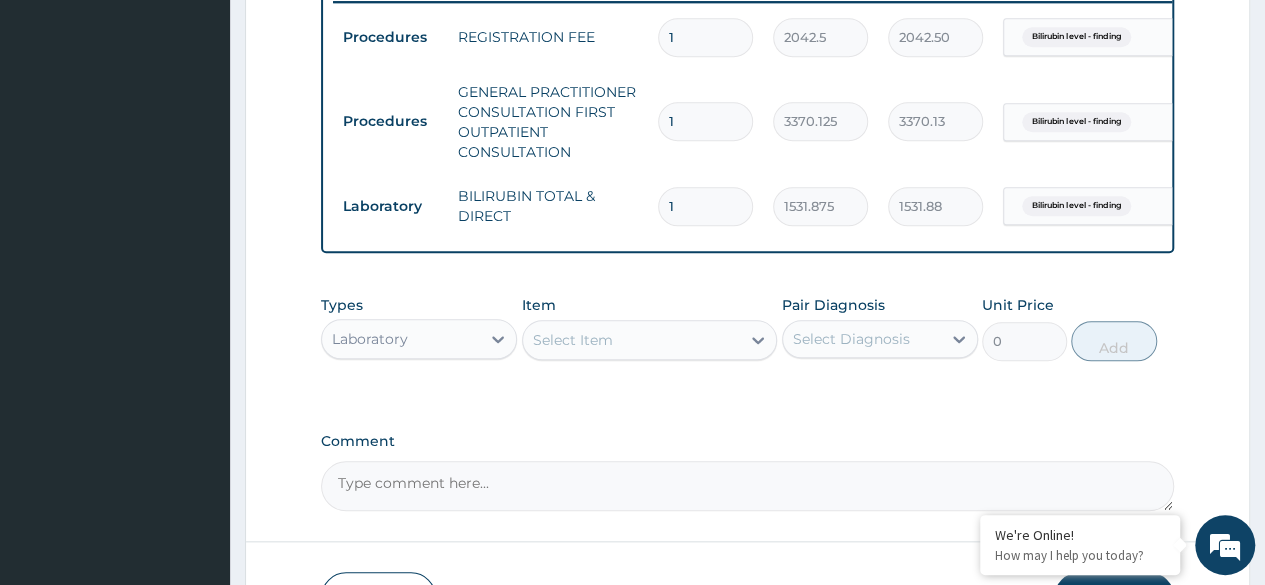 scroll, scrollTop: 943, scrollLeft: 0, axis: vertical 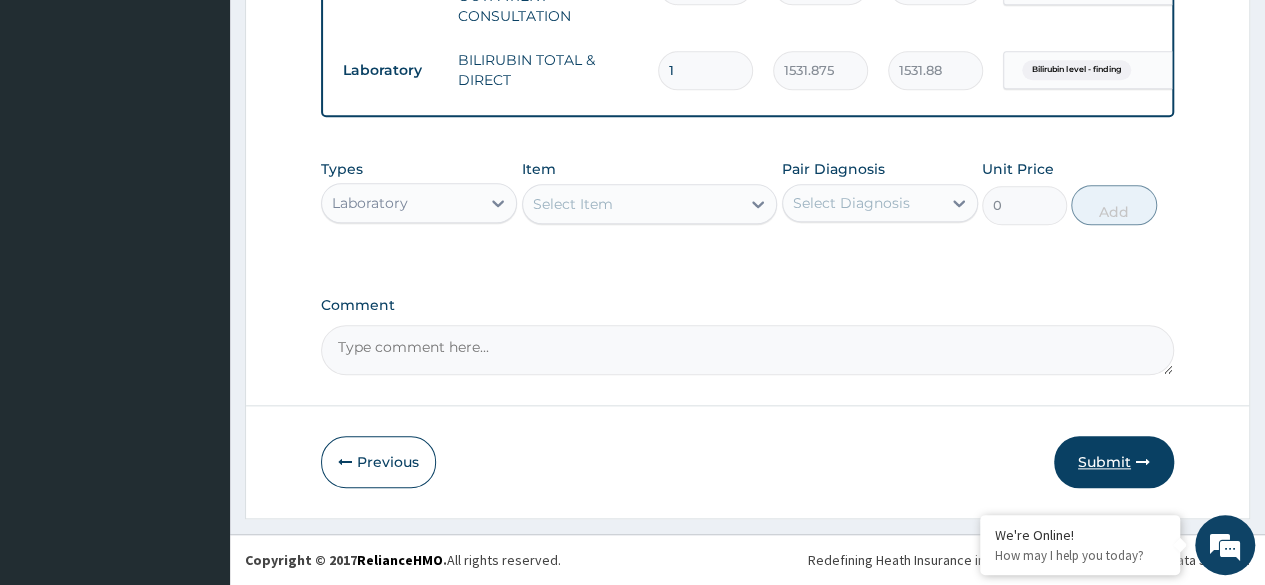 click on "Submit" at bounding box center (1114, 462) 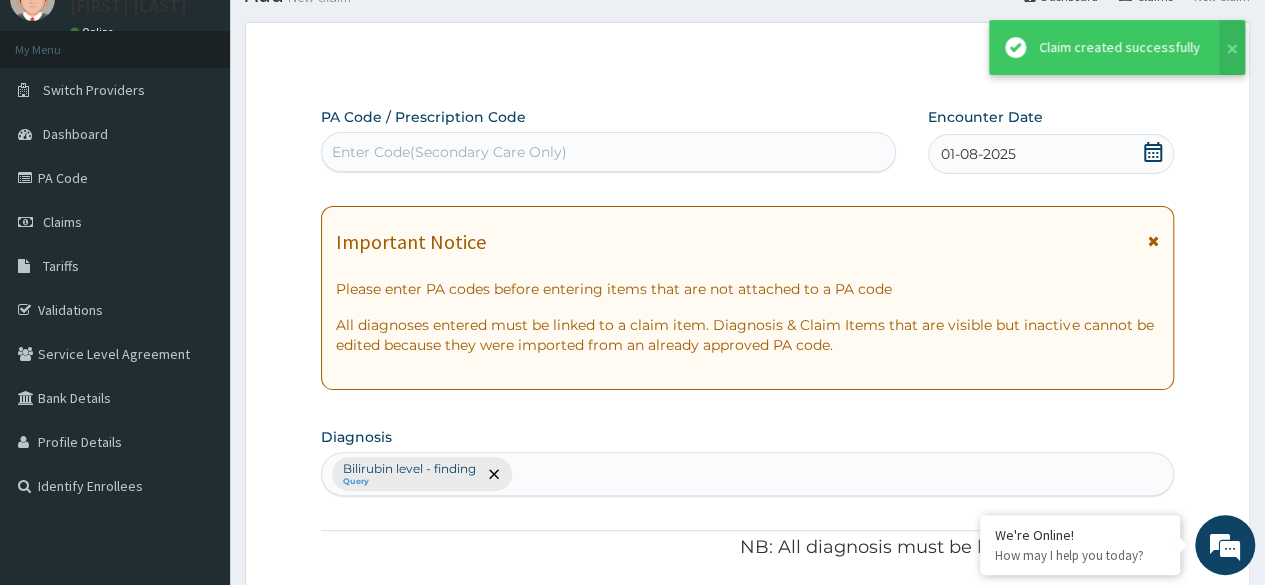 scroll, scrollTop: 943, scrollLeft: 0, axis: vertical 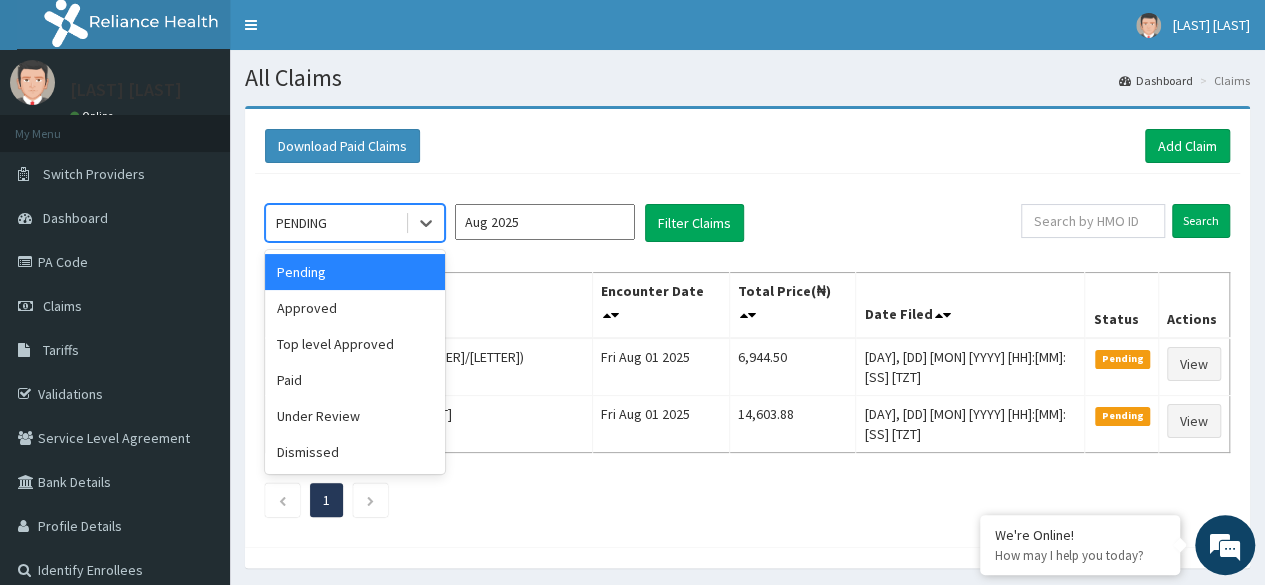 click on "PENDING" at bounding box center (335, 223) 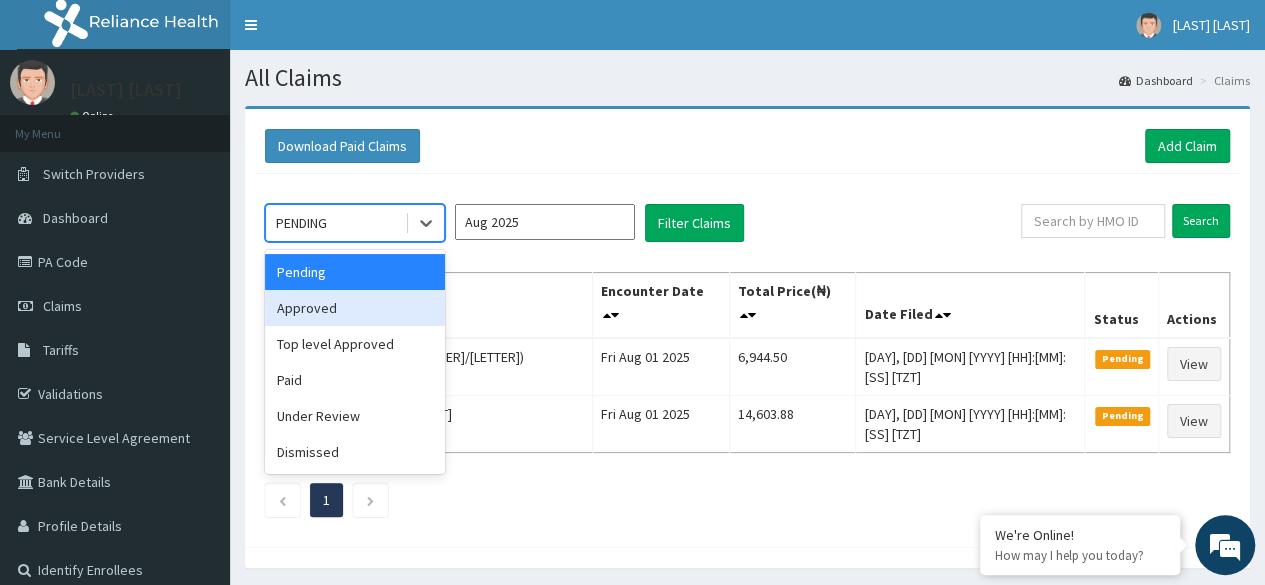 click on "Approved" at bounding box center [355, 308] 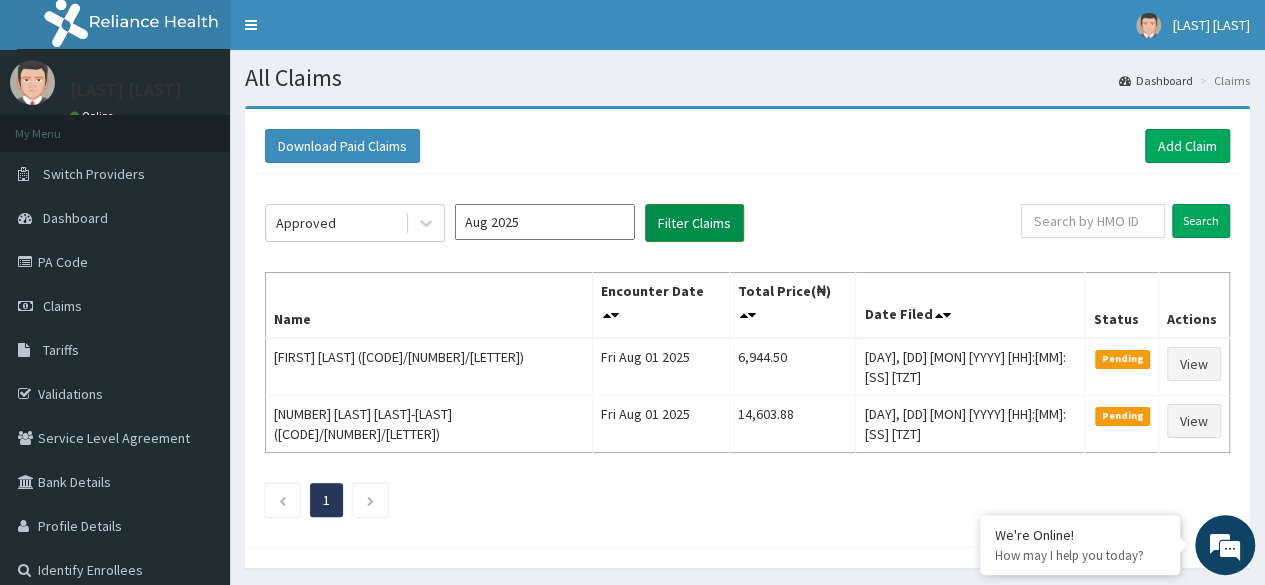 click on "Filter Claims" at bounding box center (694, 223) 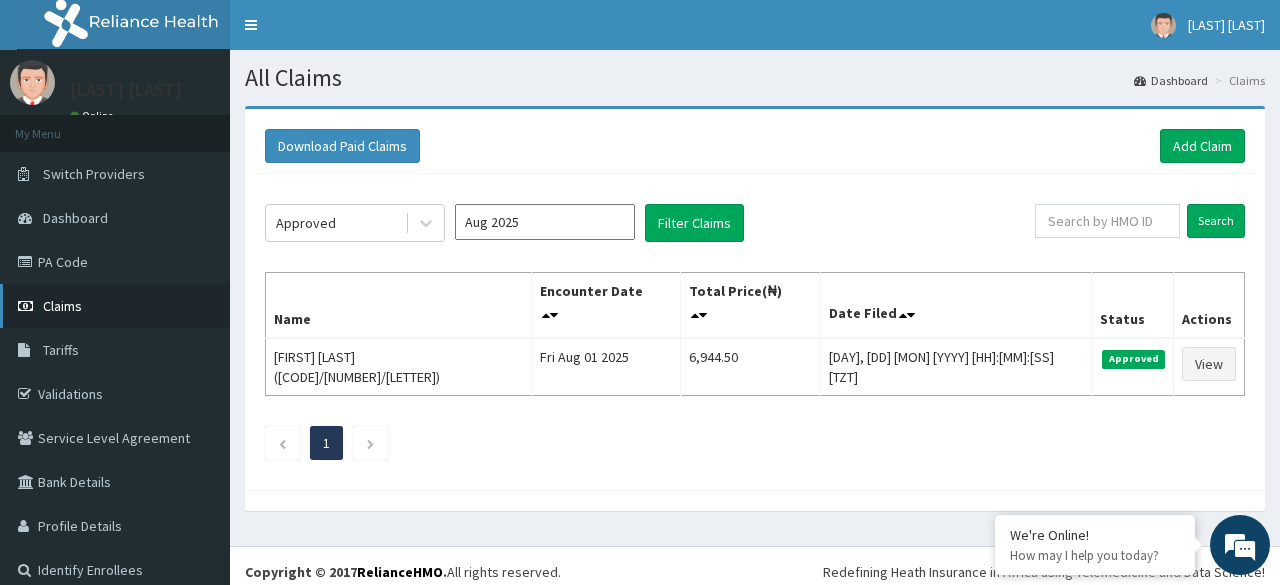 click on "Claims" at bounding box center [62, 306] 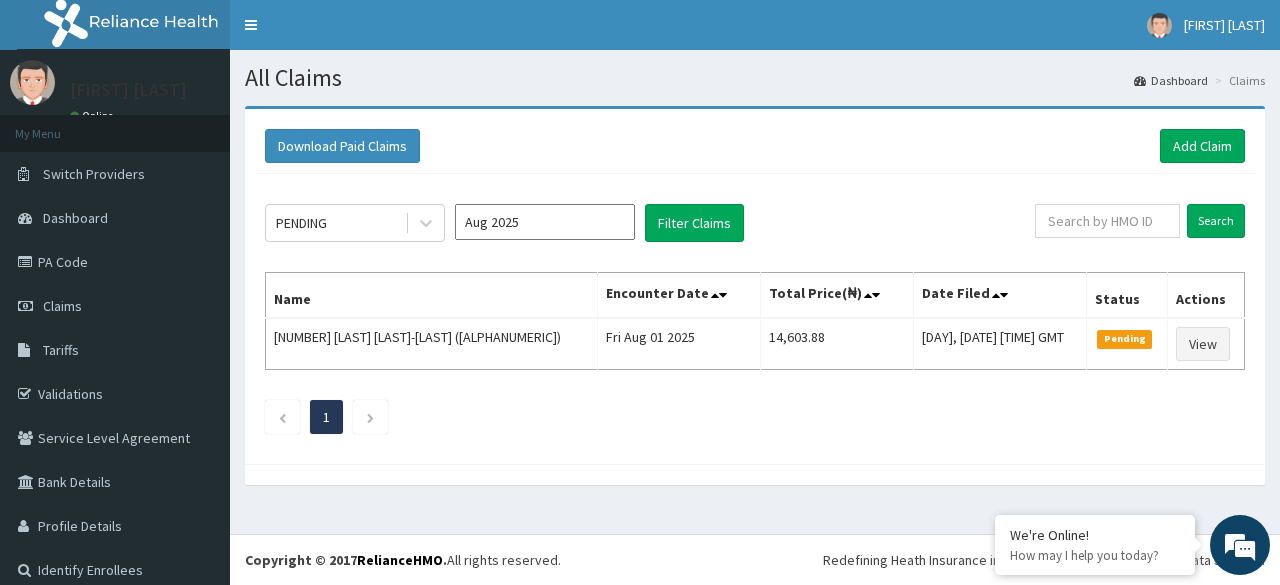 scroll, scrollTop: 0, scrollLeft: 0, axis: both 